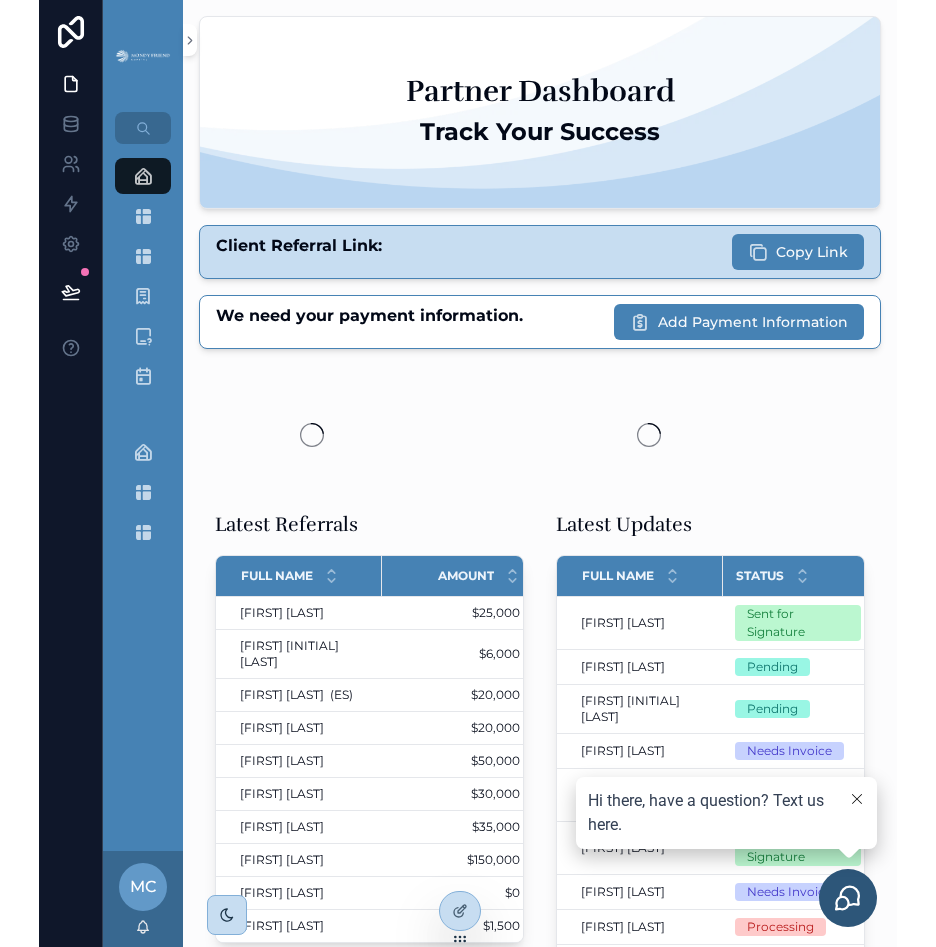 scroll, scrollTop: 0, scrollLeft: 0, axis: both 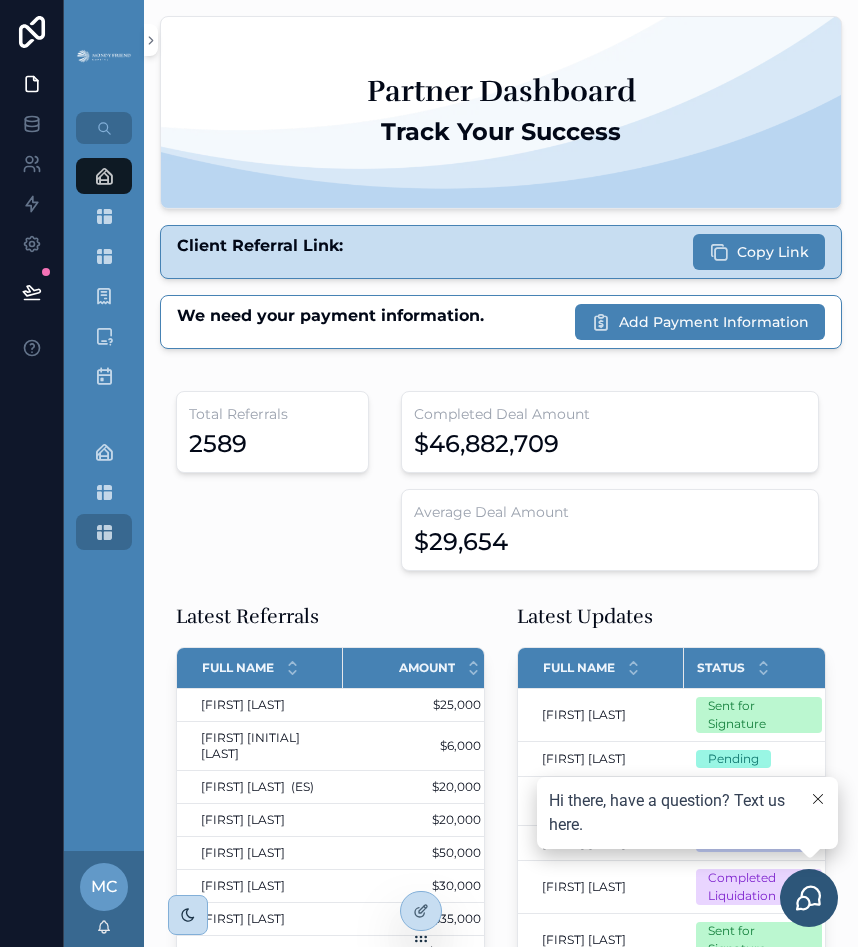 click at bounding box center (104, 532) 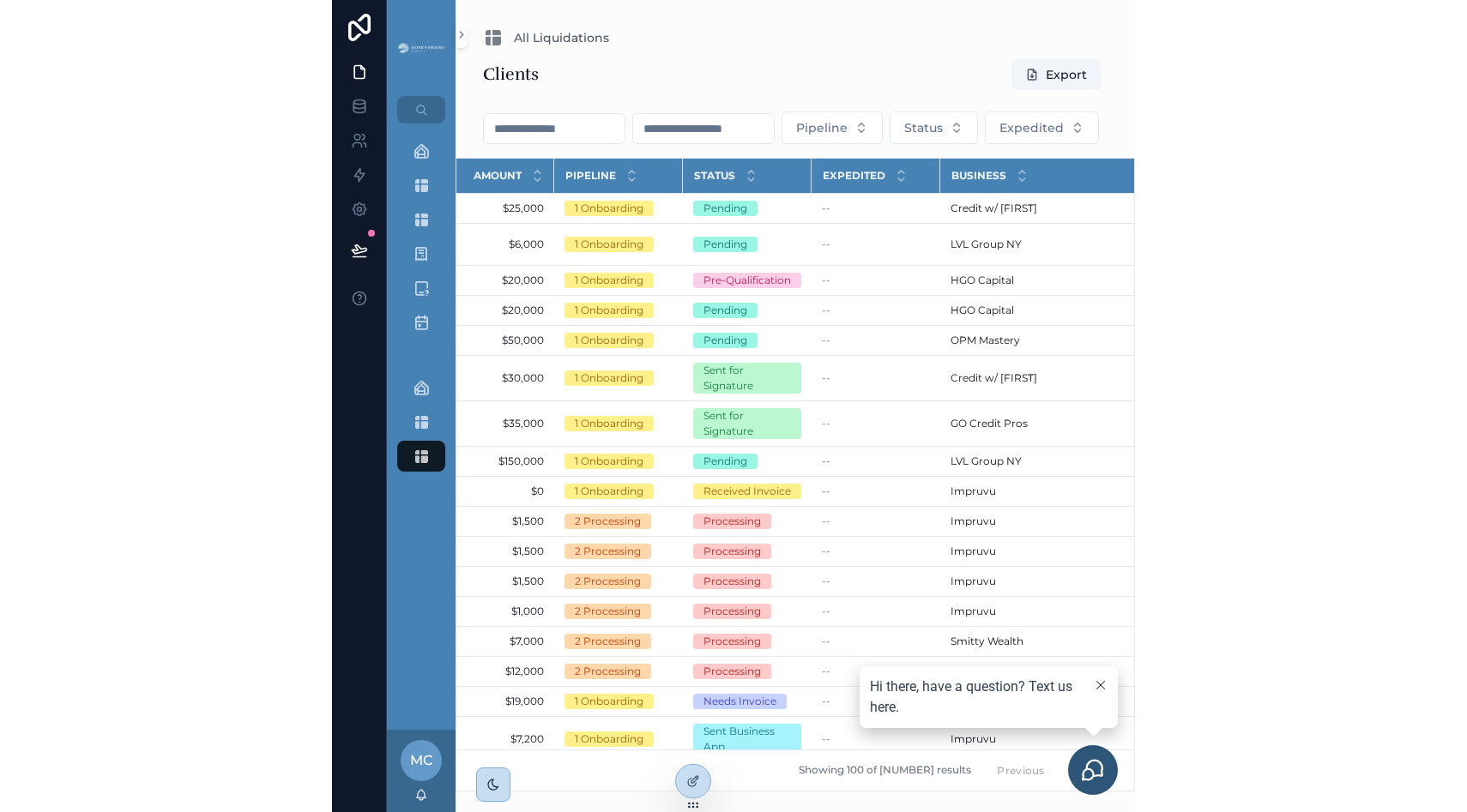 scroll, scrollTop: 0, scrollLeft: 0, axis: both 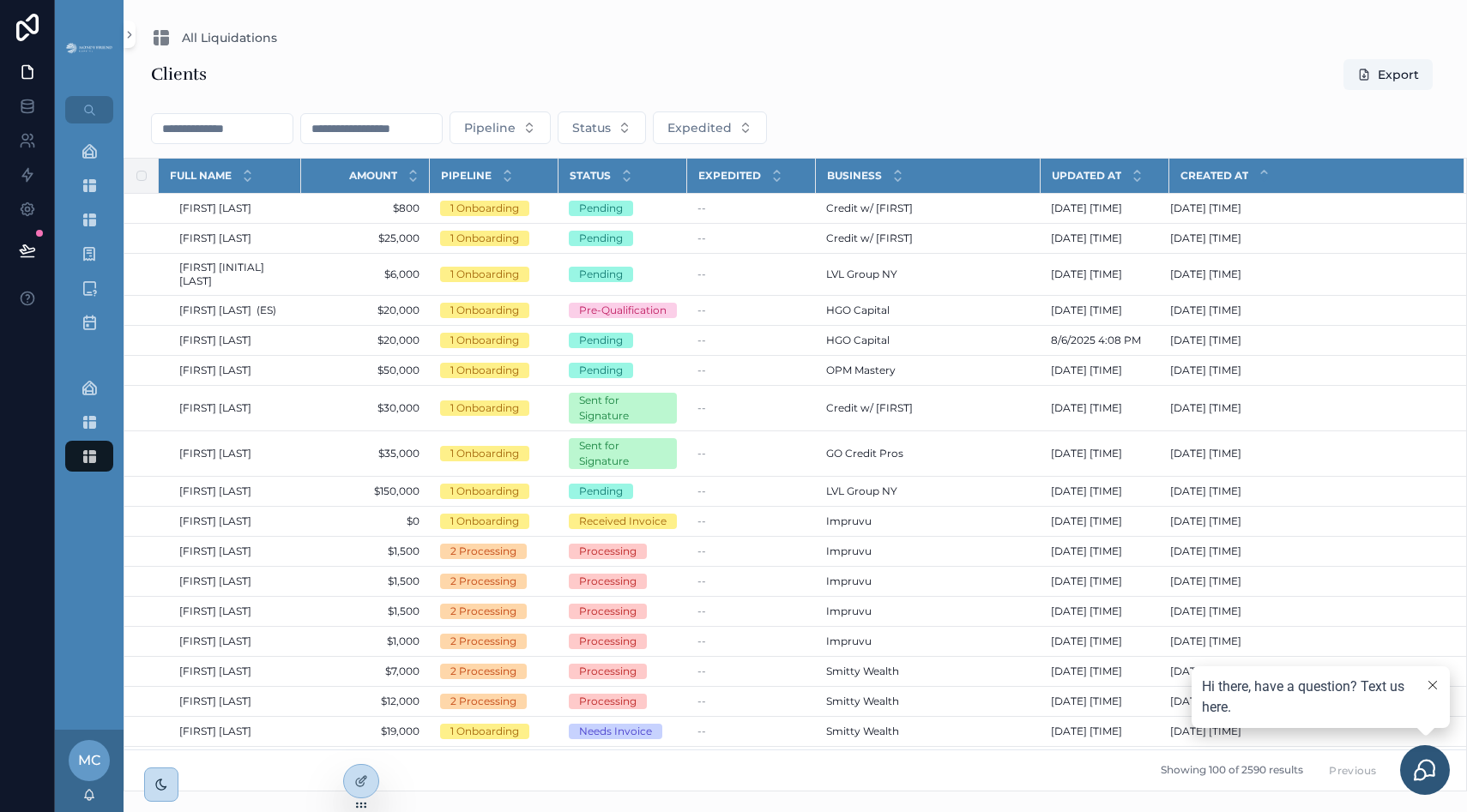 click at bounding box center (1433, 685) 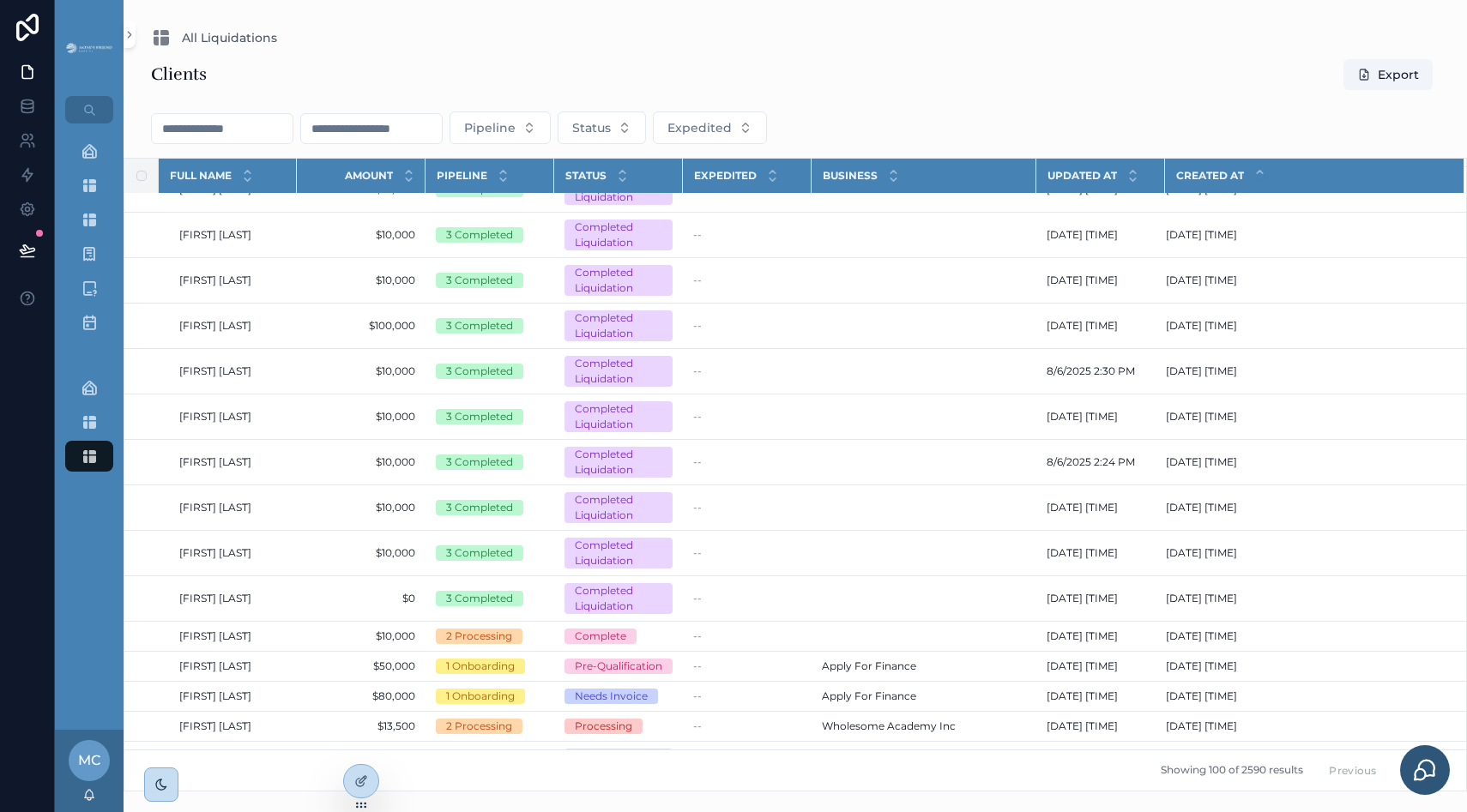 scroll, scrollTop: 2355, scrollLeft: 0, axis: vertical 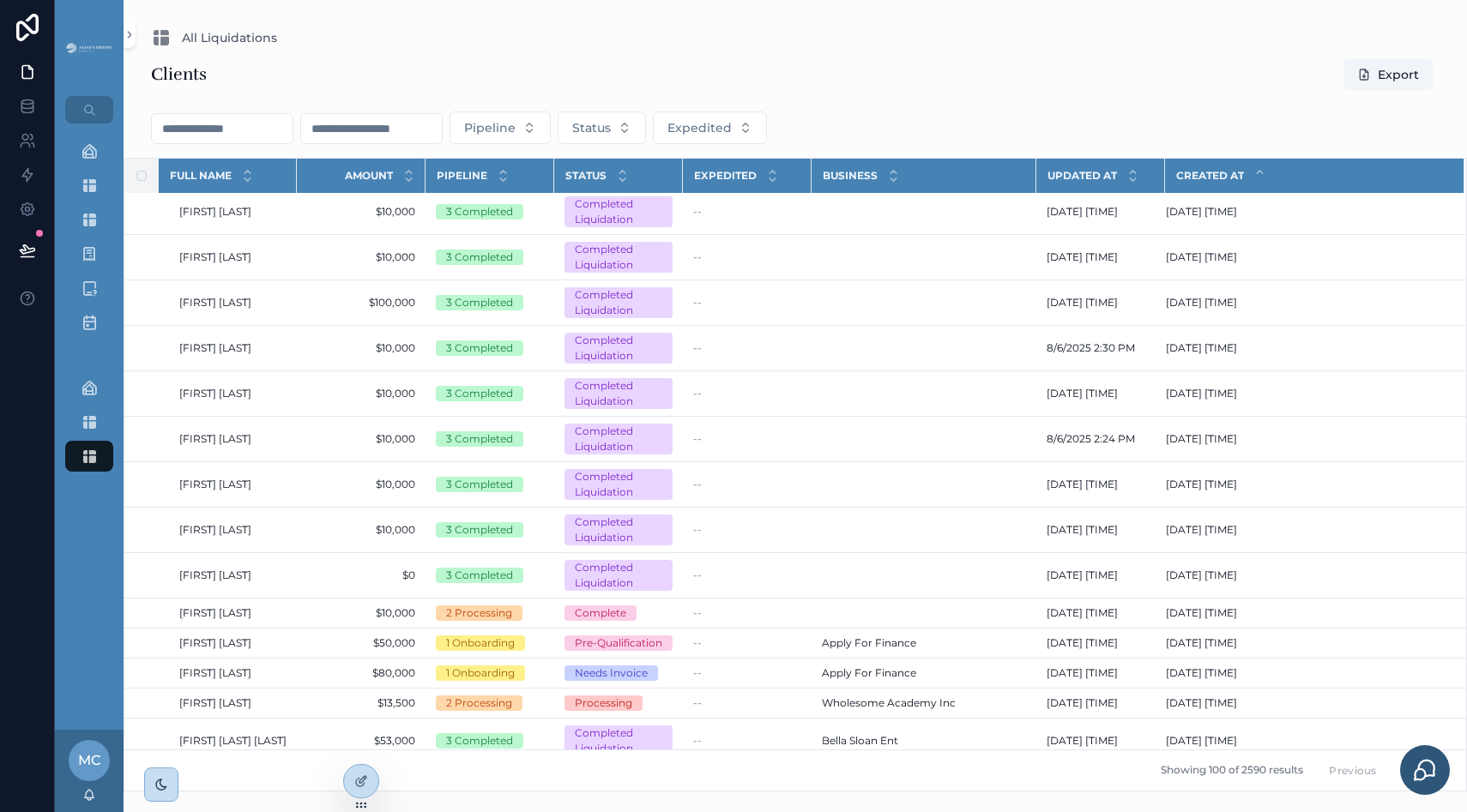 click at bounding box center (222, 129) 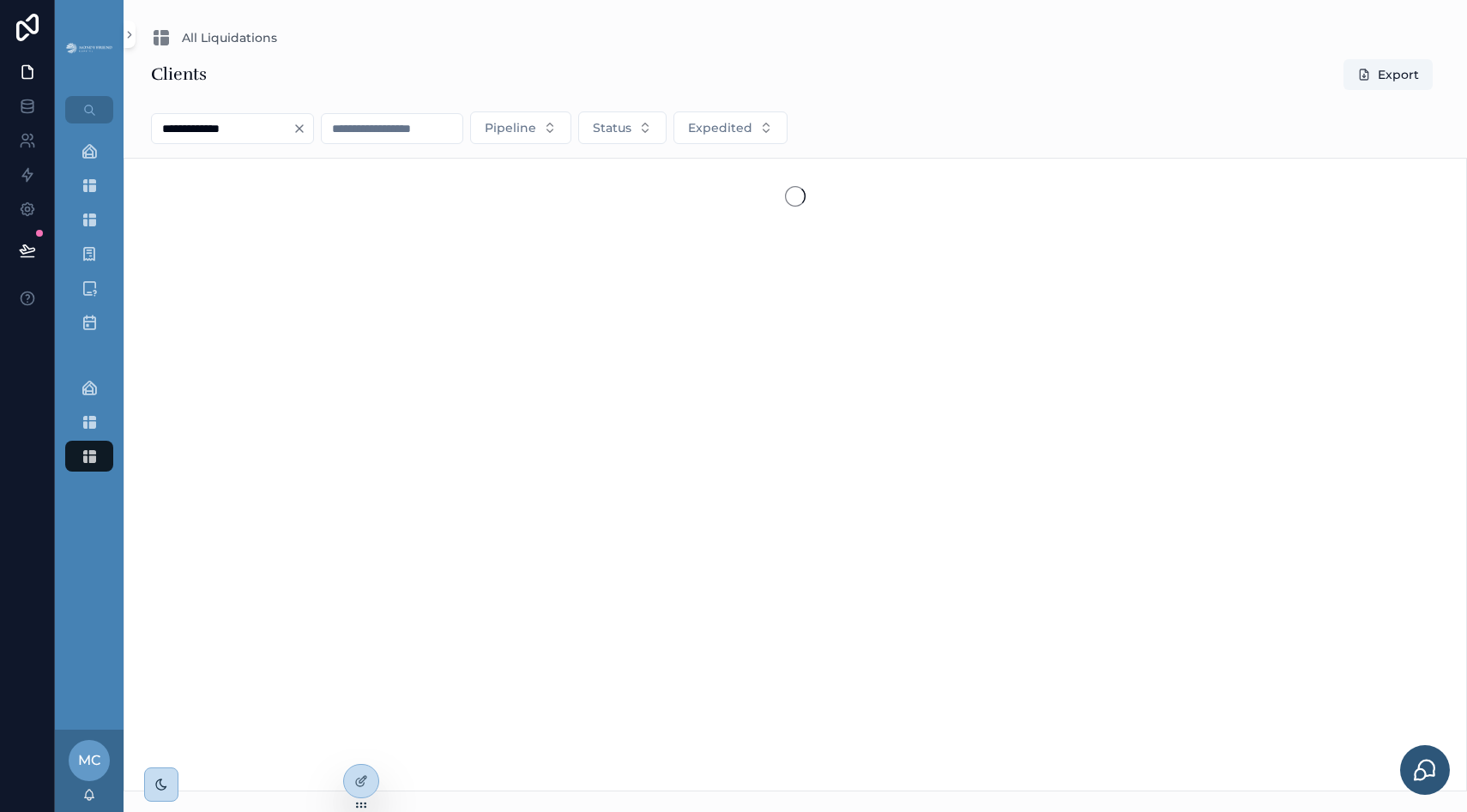 type on "**********" 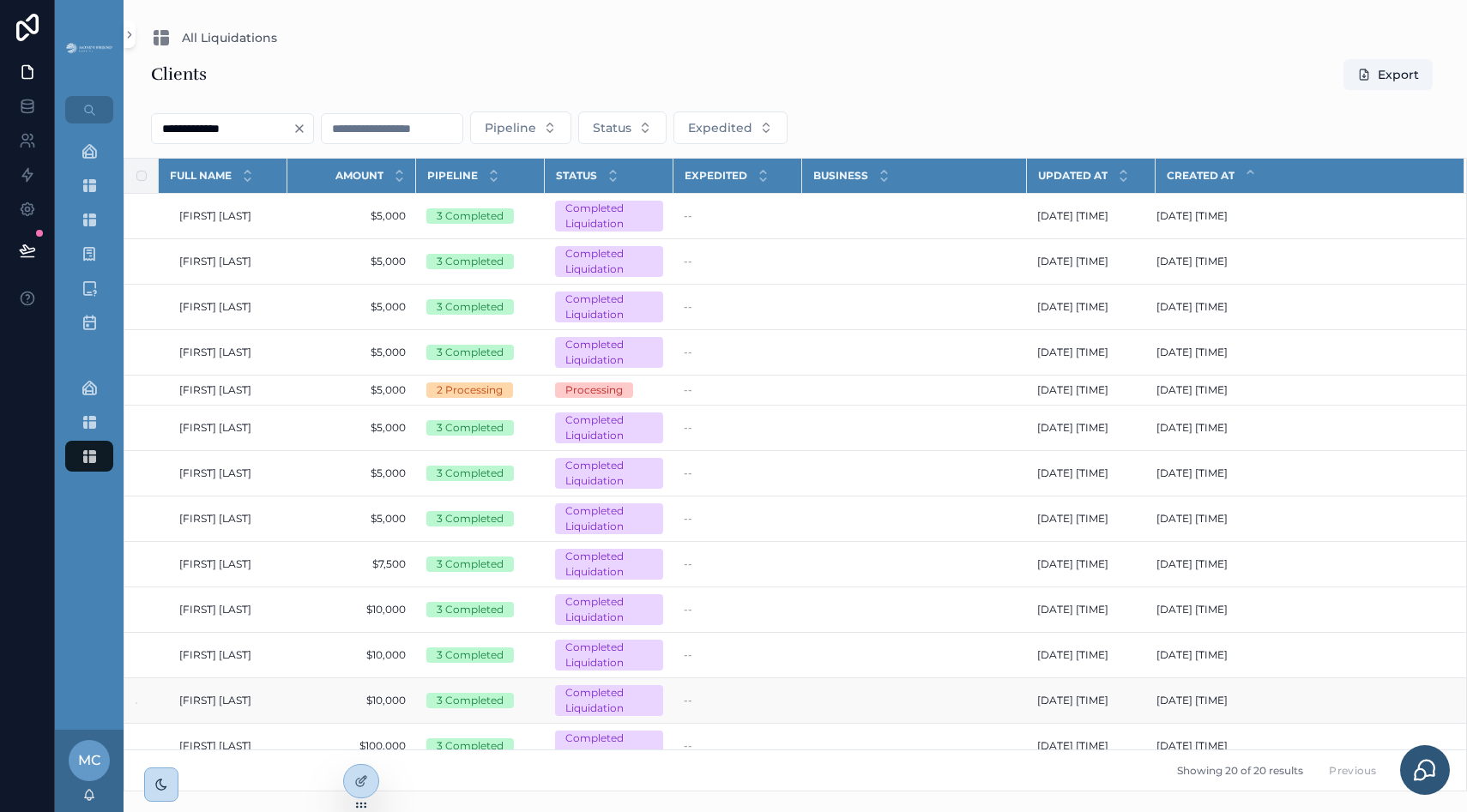 scroll, scrollTop: 322, scrollLeft: 0, axis: vertical 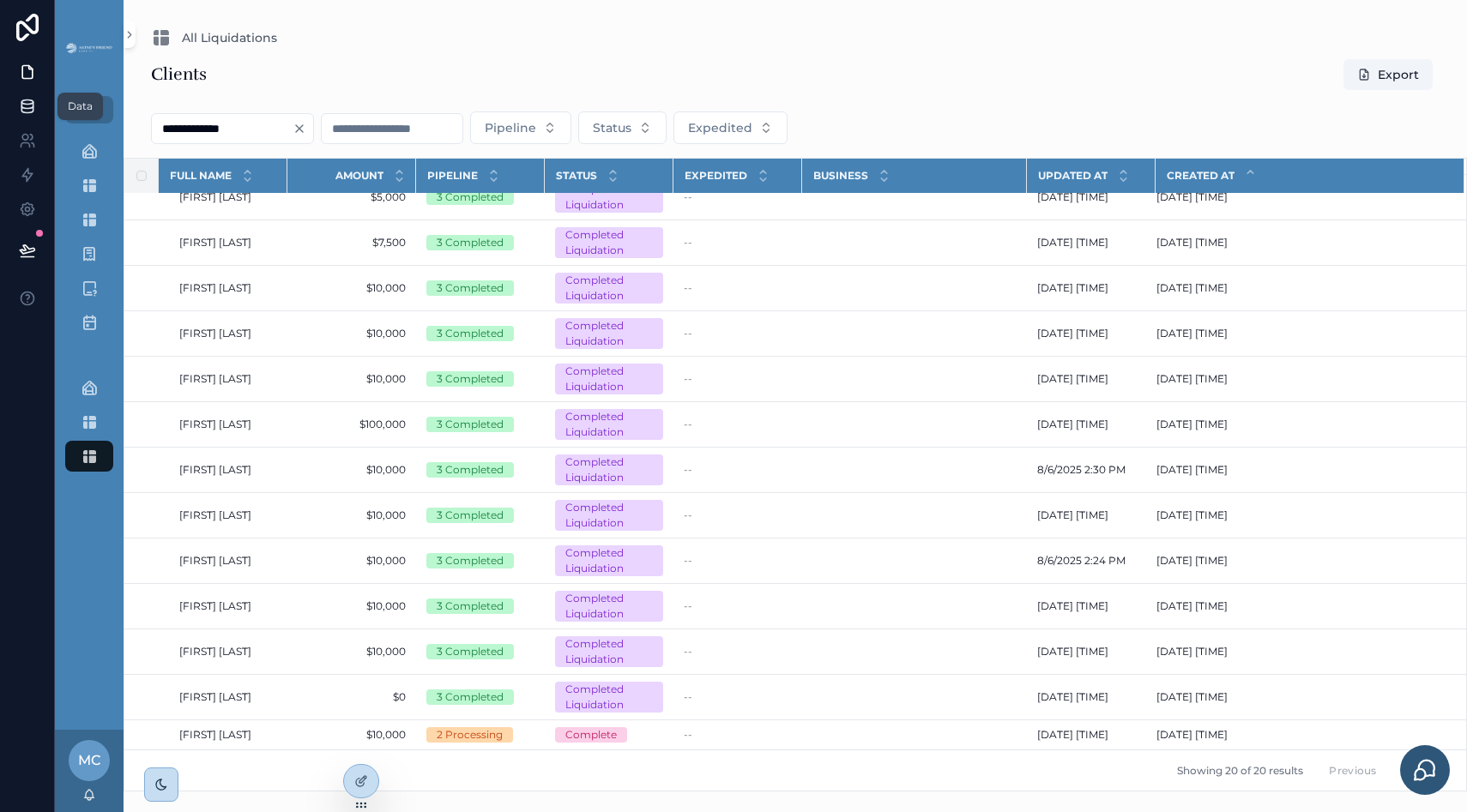 click 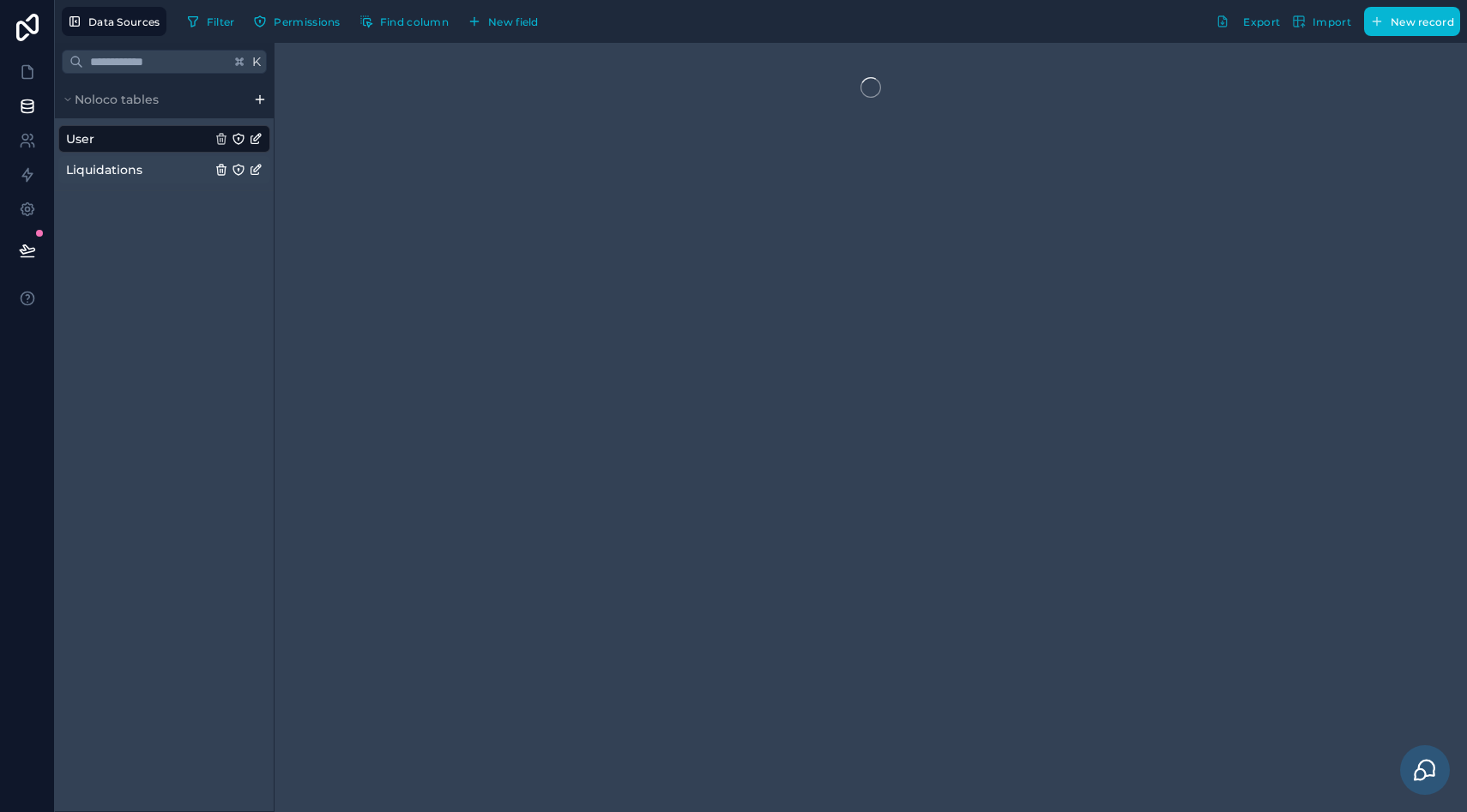 click on "Liquidations" at bounding box center [104, 170] 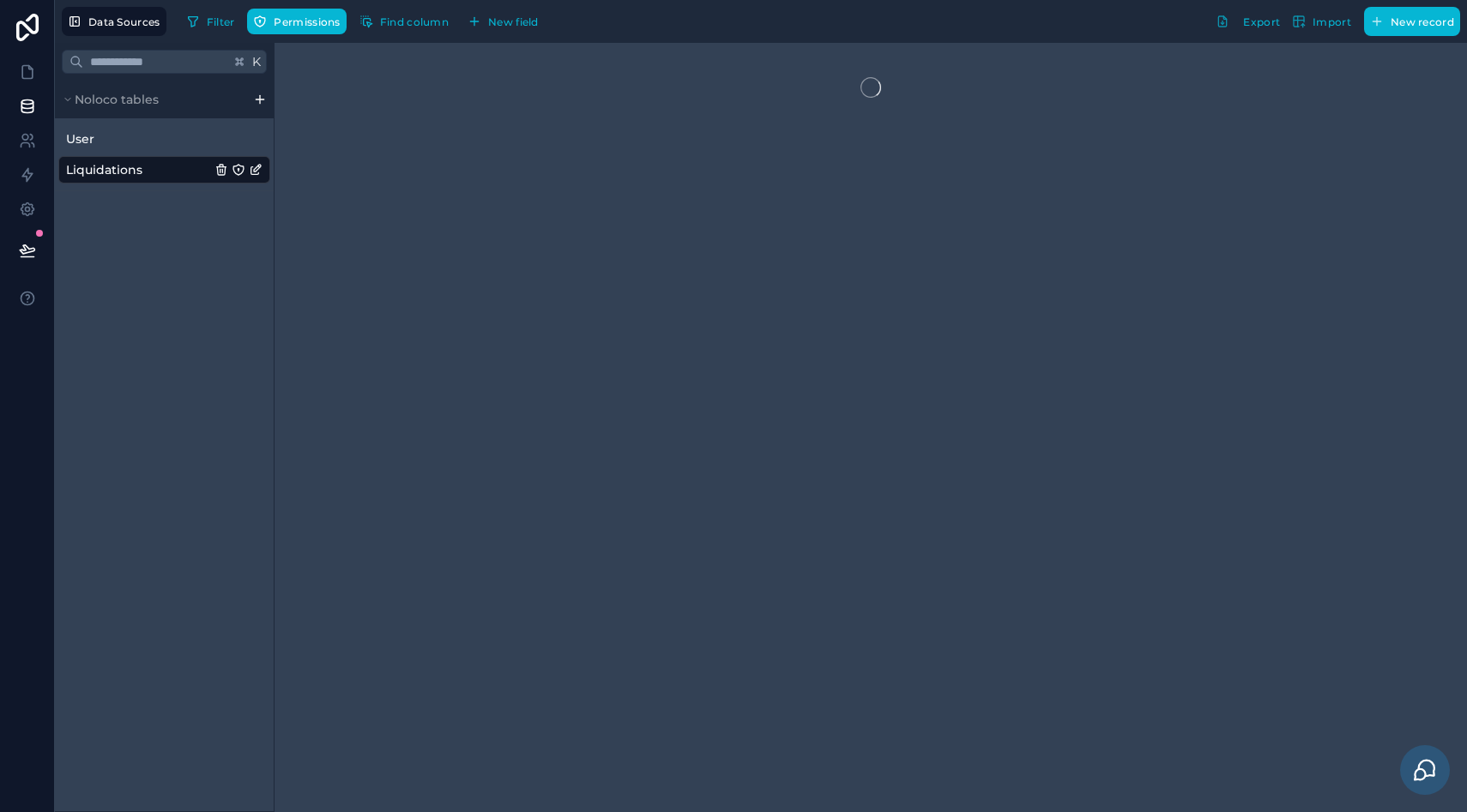 click on "Filter Permissions Find column New field" at bounding box center (365, 21) 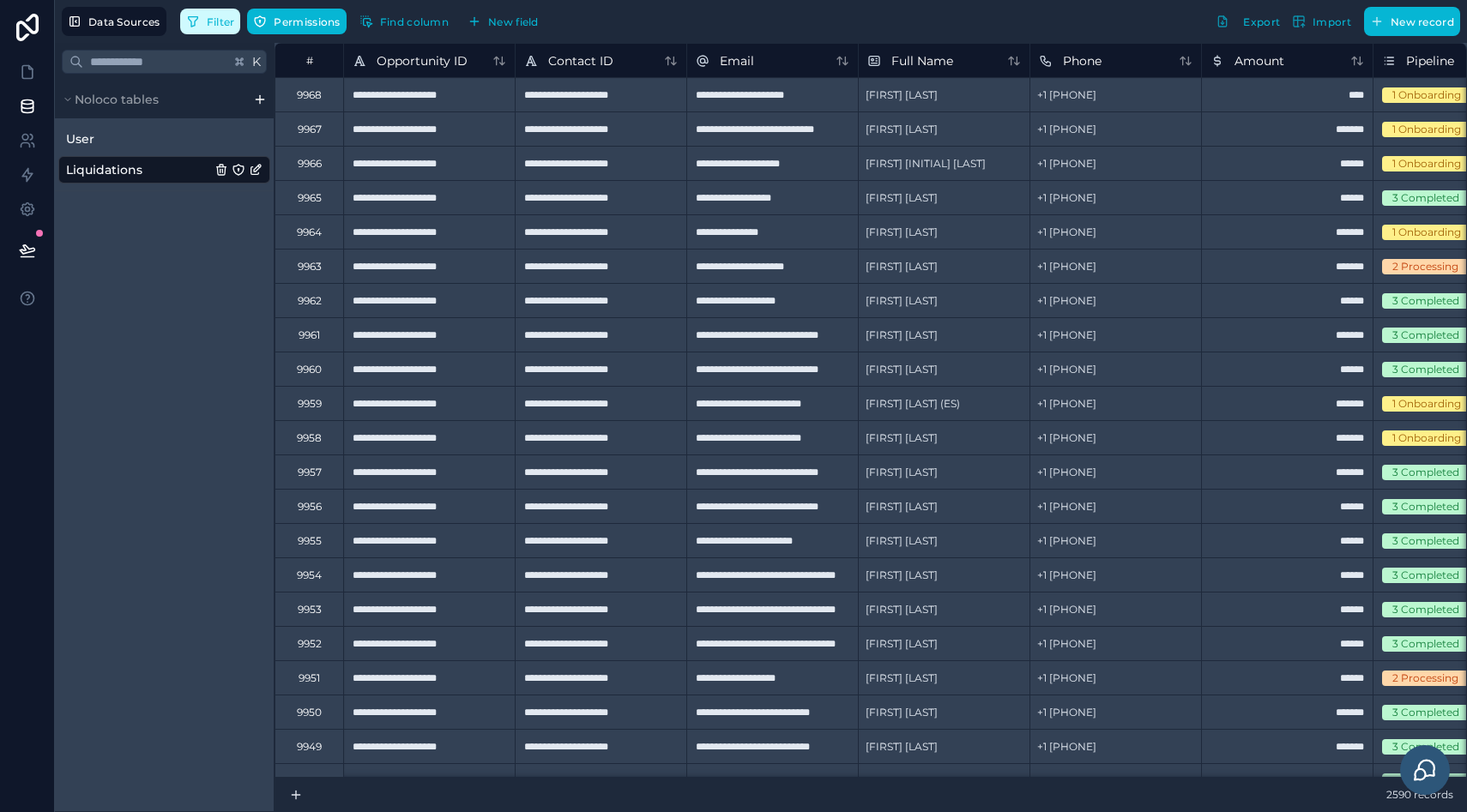 click on "Filter" at bounding box center (220, 21) 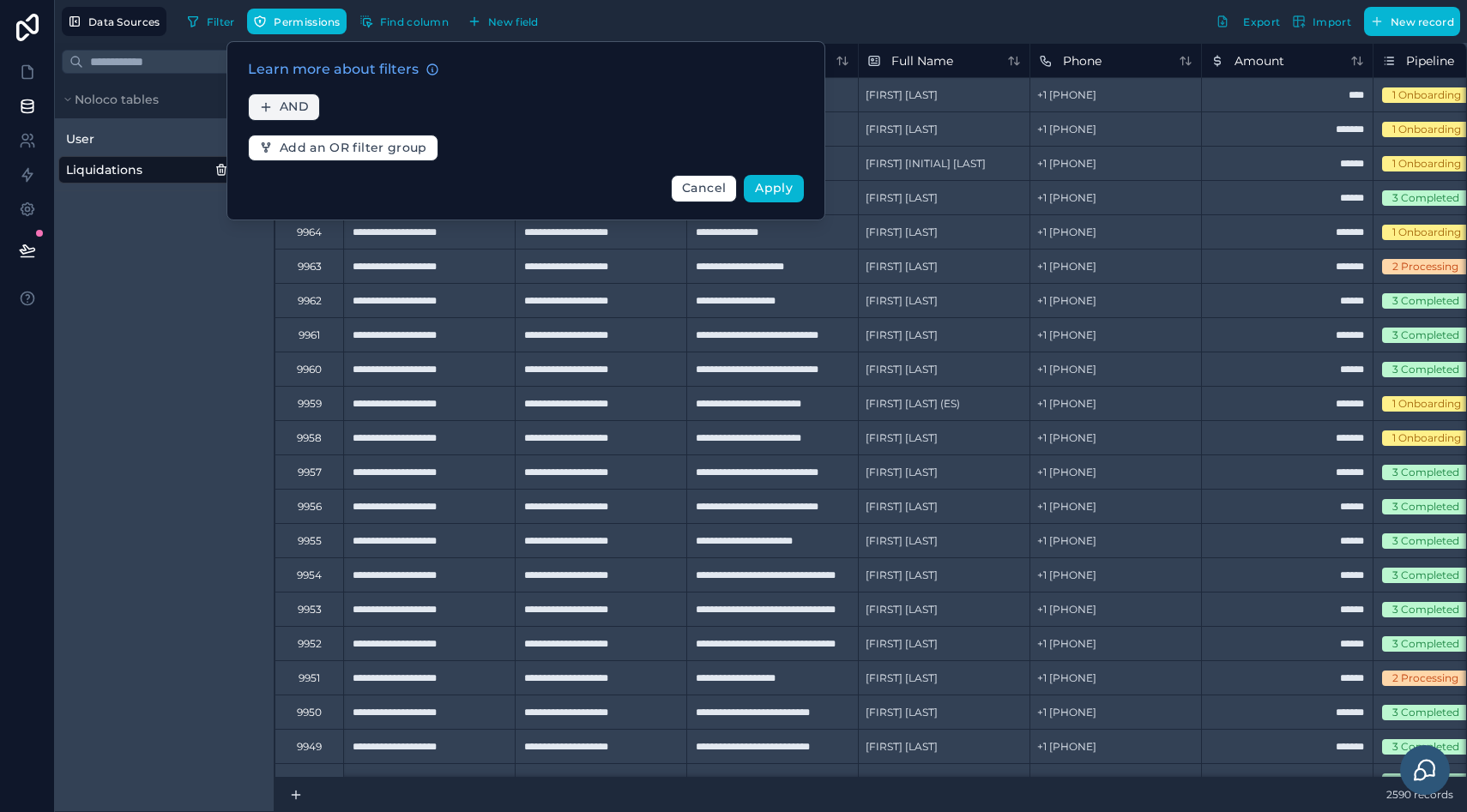 click on "AND" at bounding box center [284, 107] 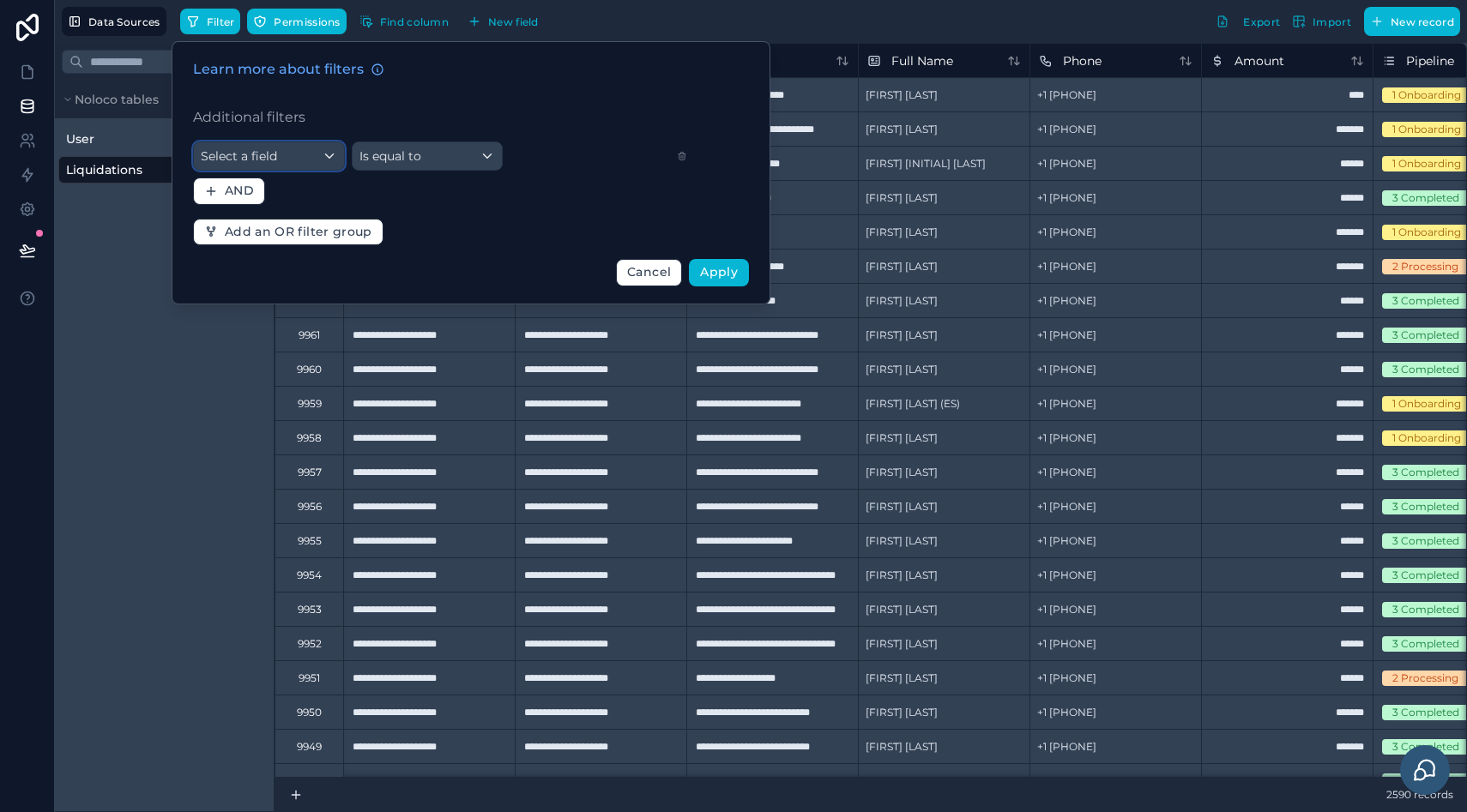 click on "Select a field" at bounding box center [269, 156] 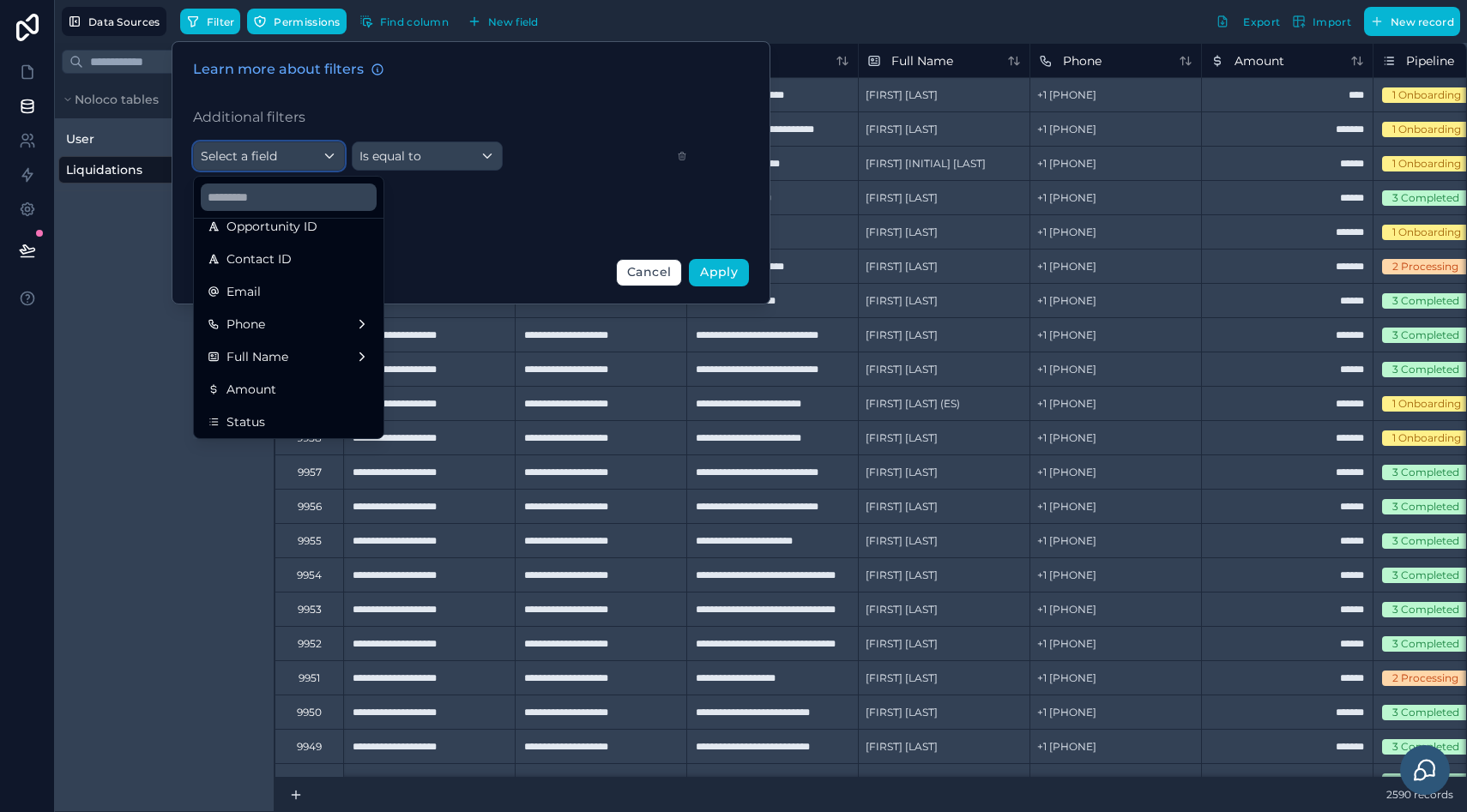 scroll, scrollTop: 160, scrollLeft: 0, axis: vertical 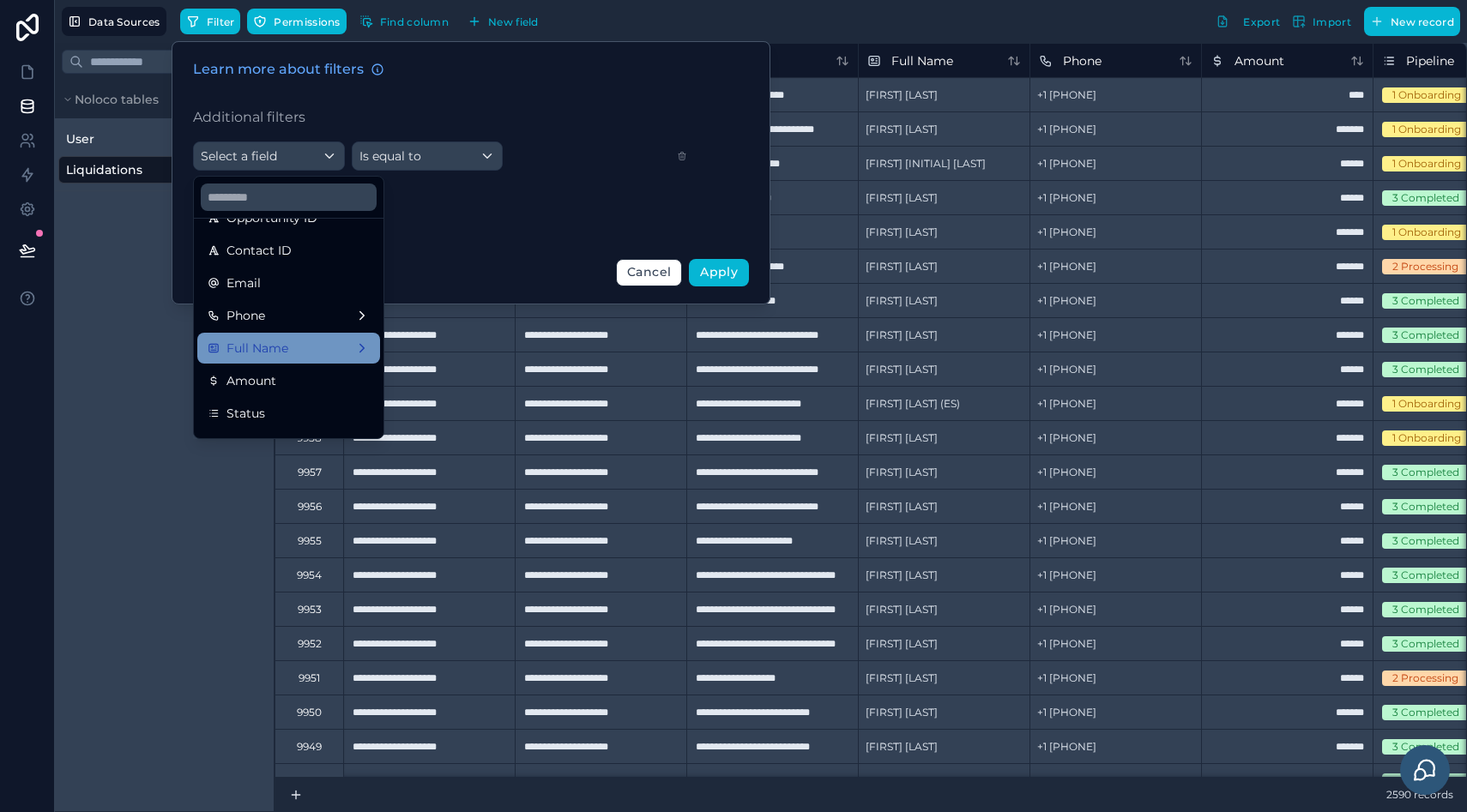 click on "Full Name" at bounding box center (288, 348) 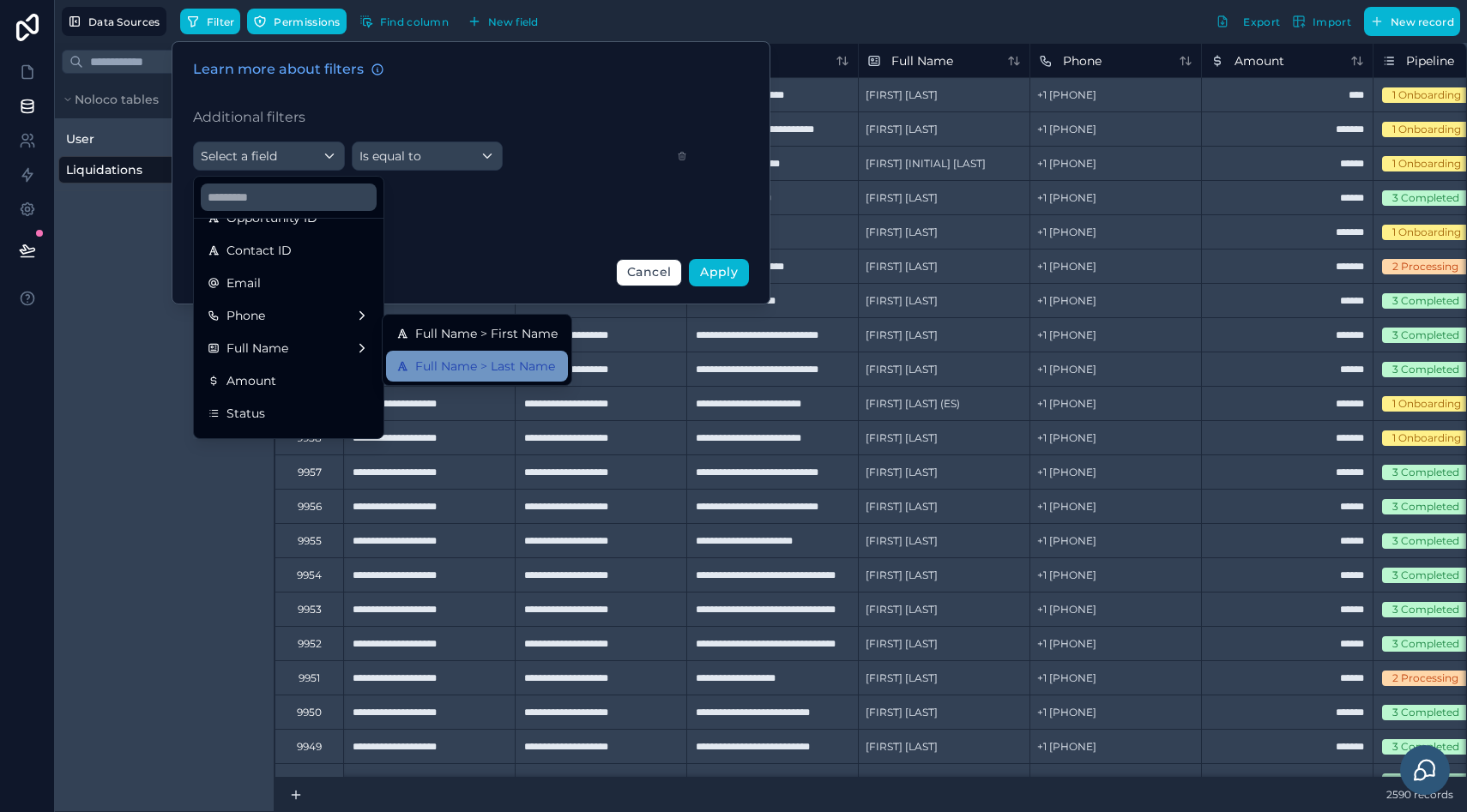 click on "Full Name > Last Name" at bounding box center (485, 366) 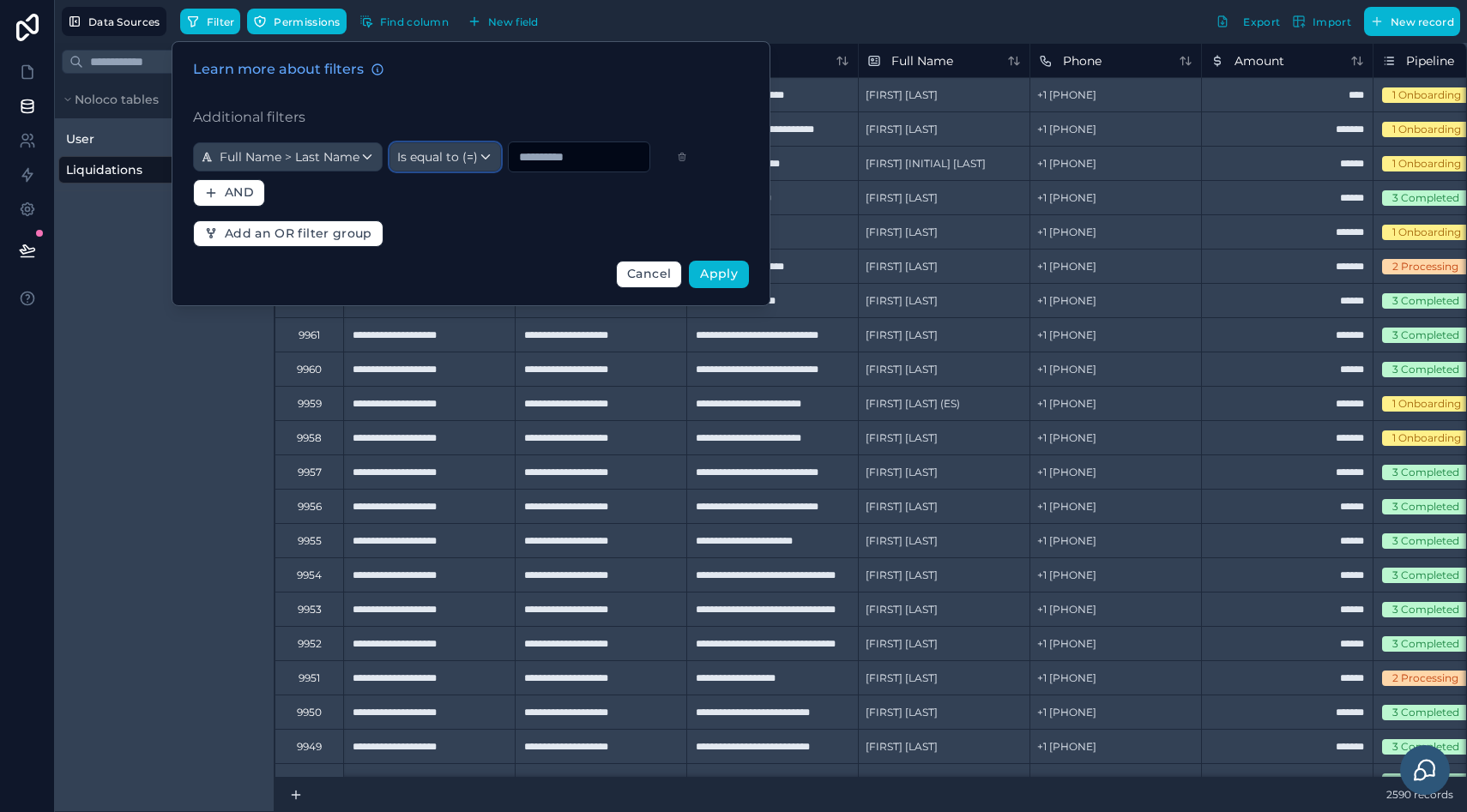 click on "Is equal to (=)" at bounding box center [438, 157] 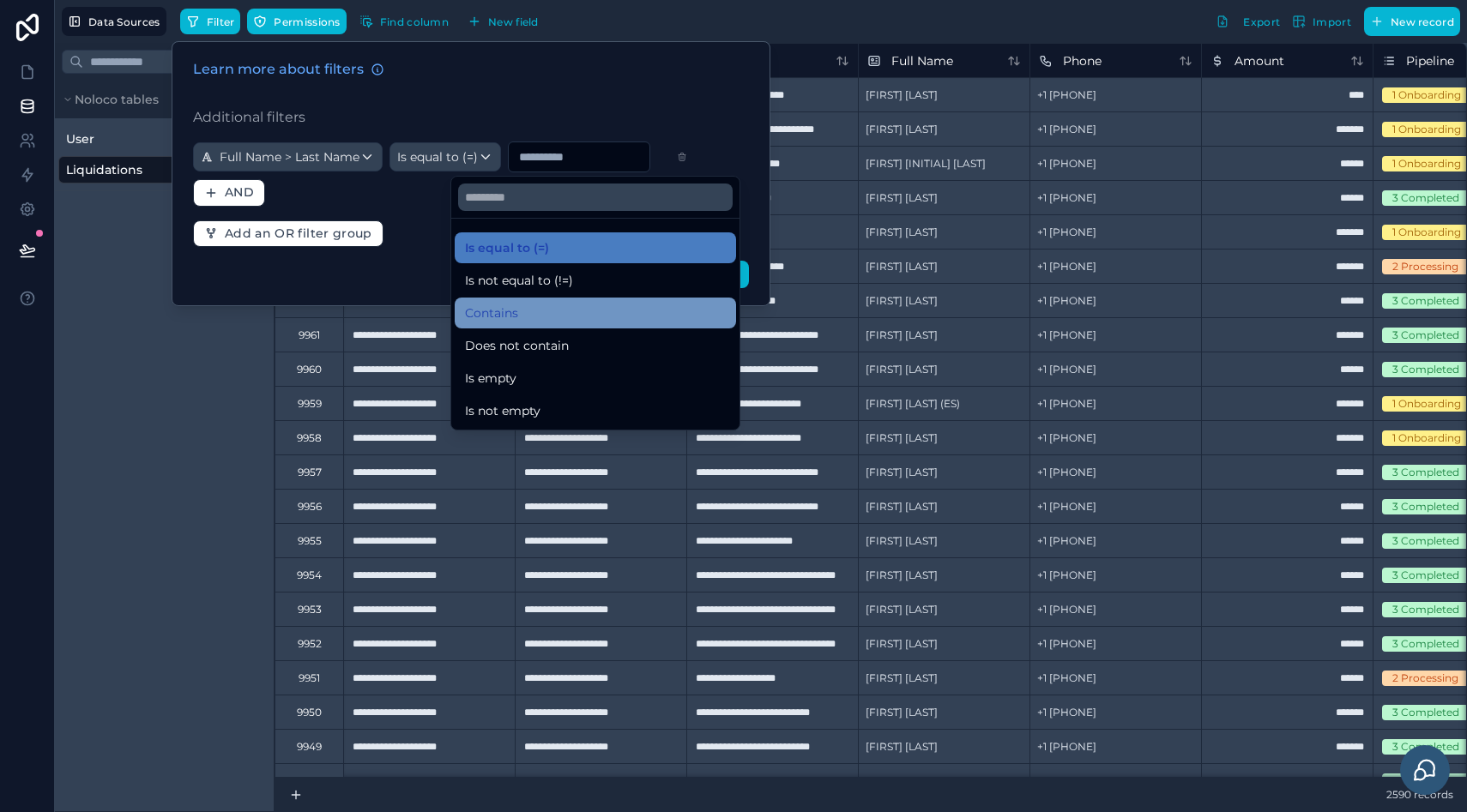 click on "Contains" at bounding box center [492, 313] 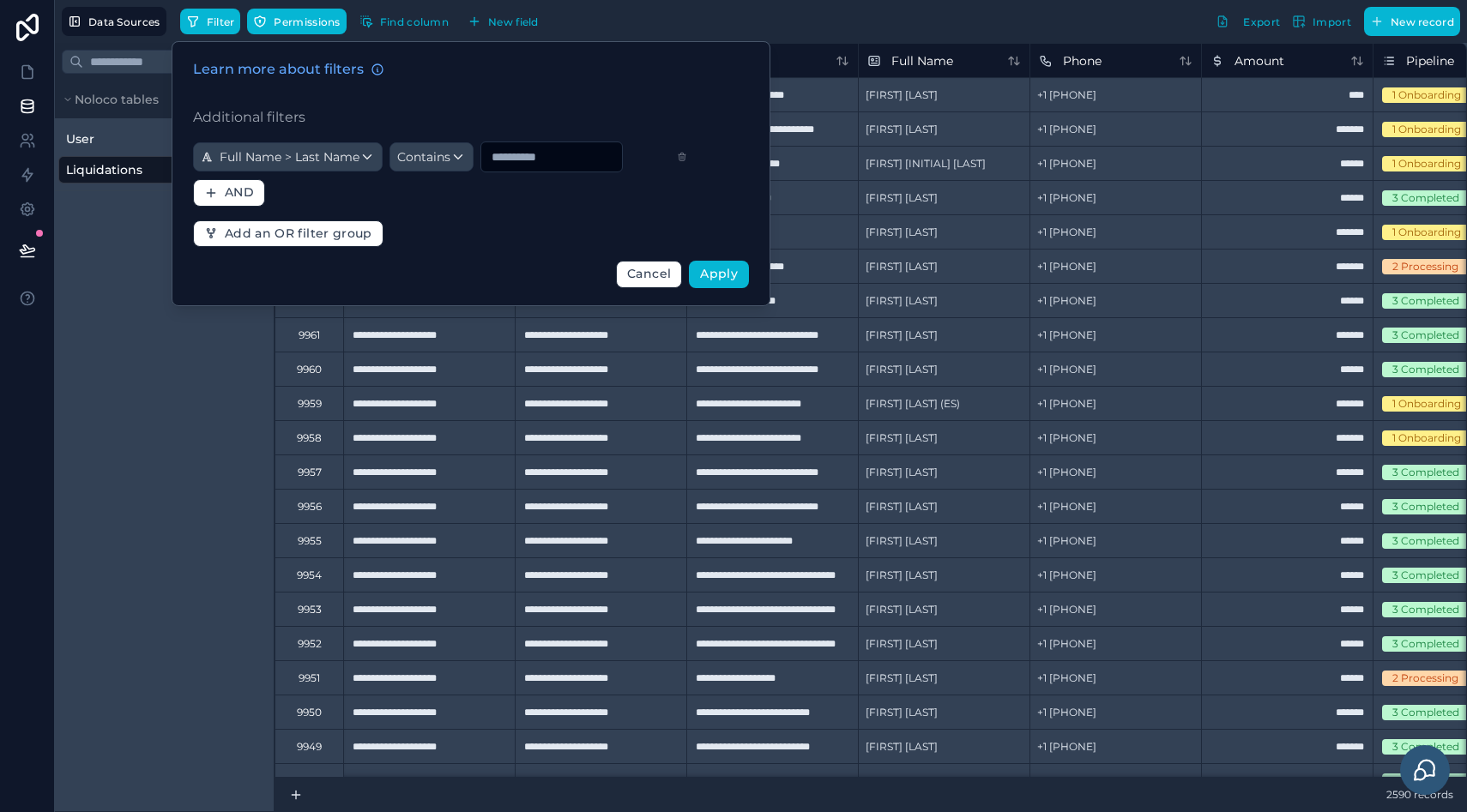 click at bounding box center (552, 157) 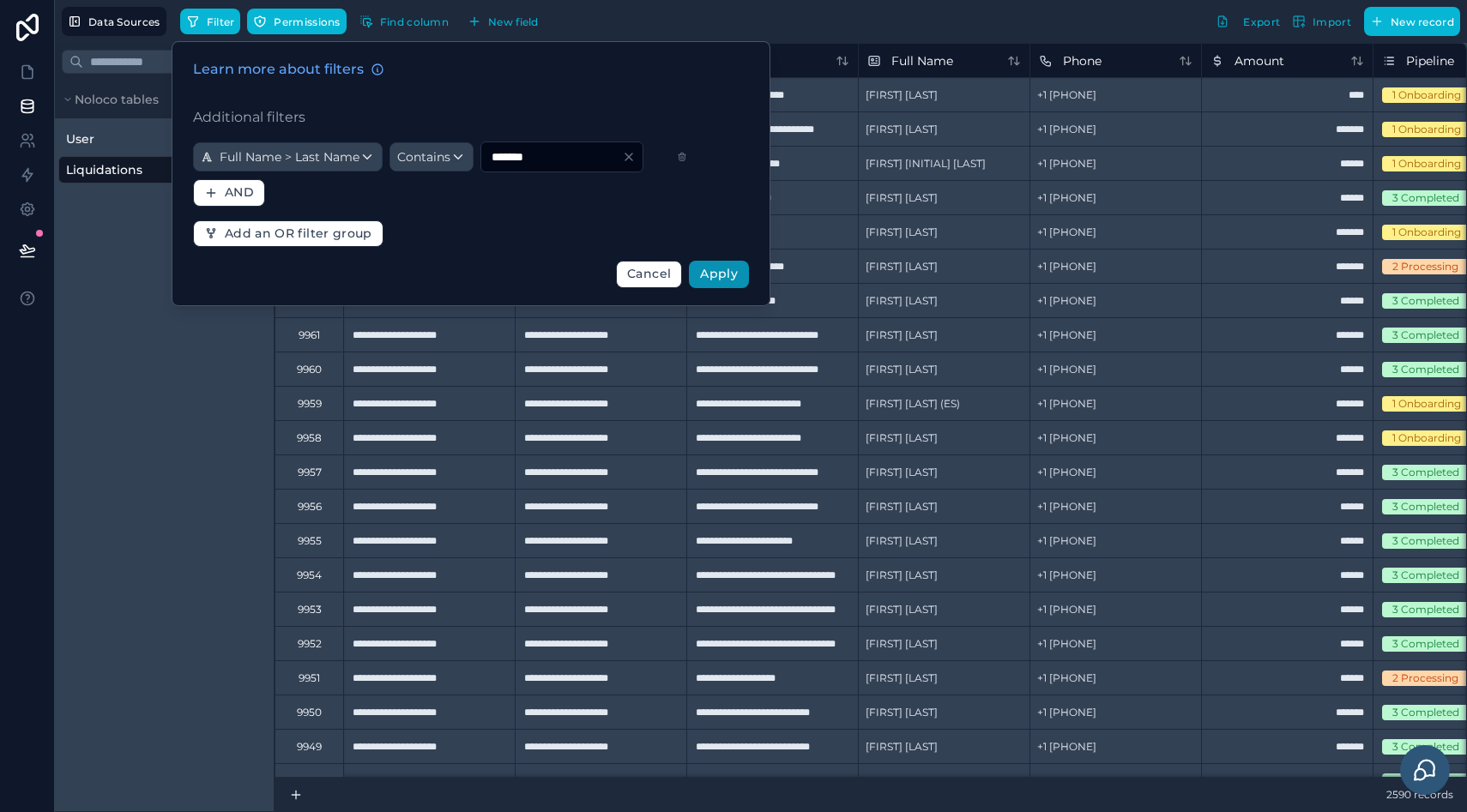 type on "*******" 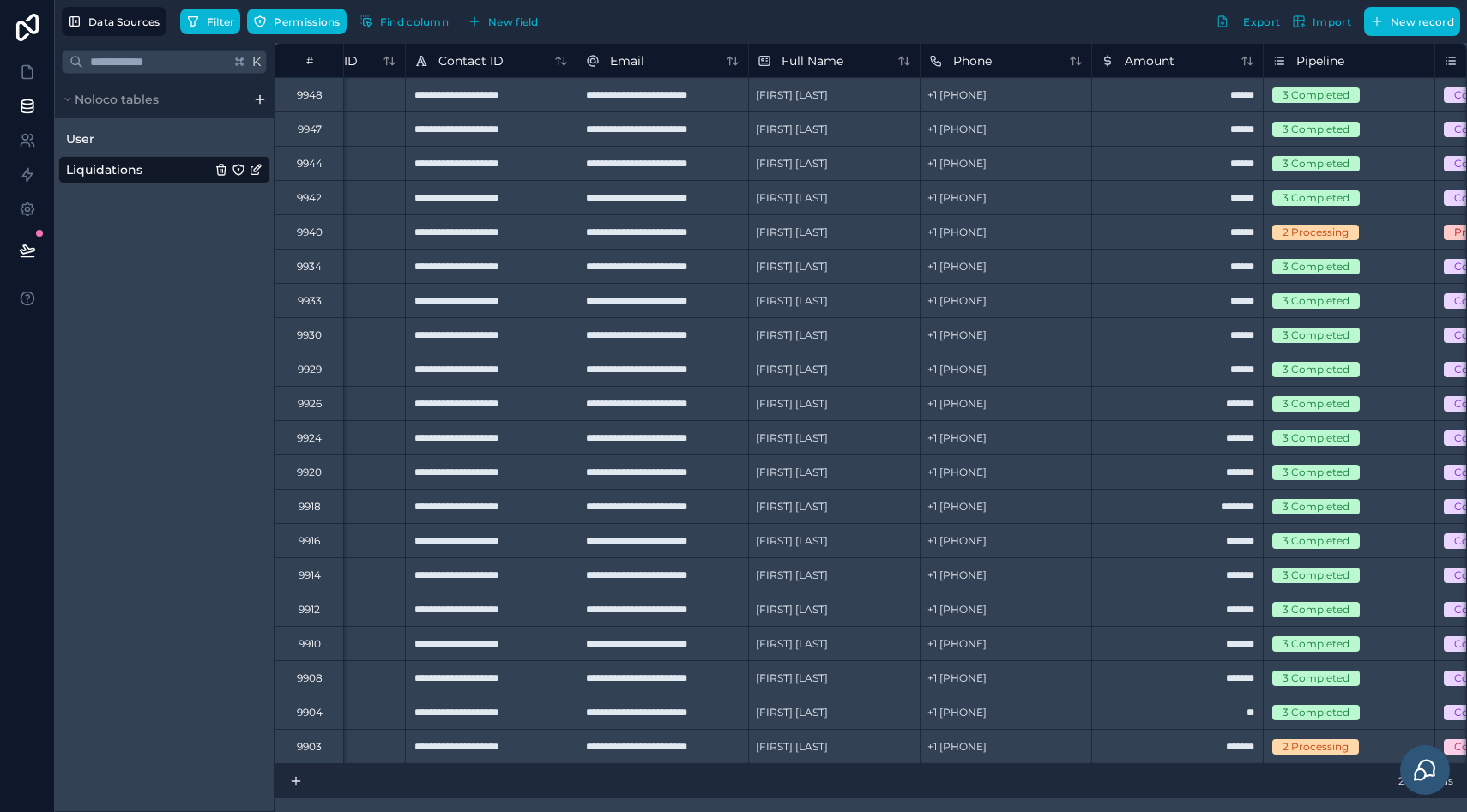 scroll, scrollTop: 0, scrollLeft: 143, axis: horizontal 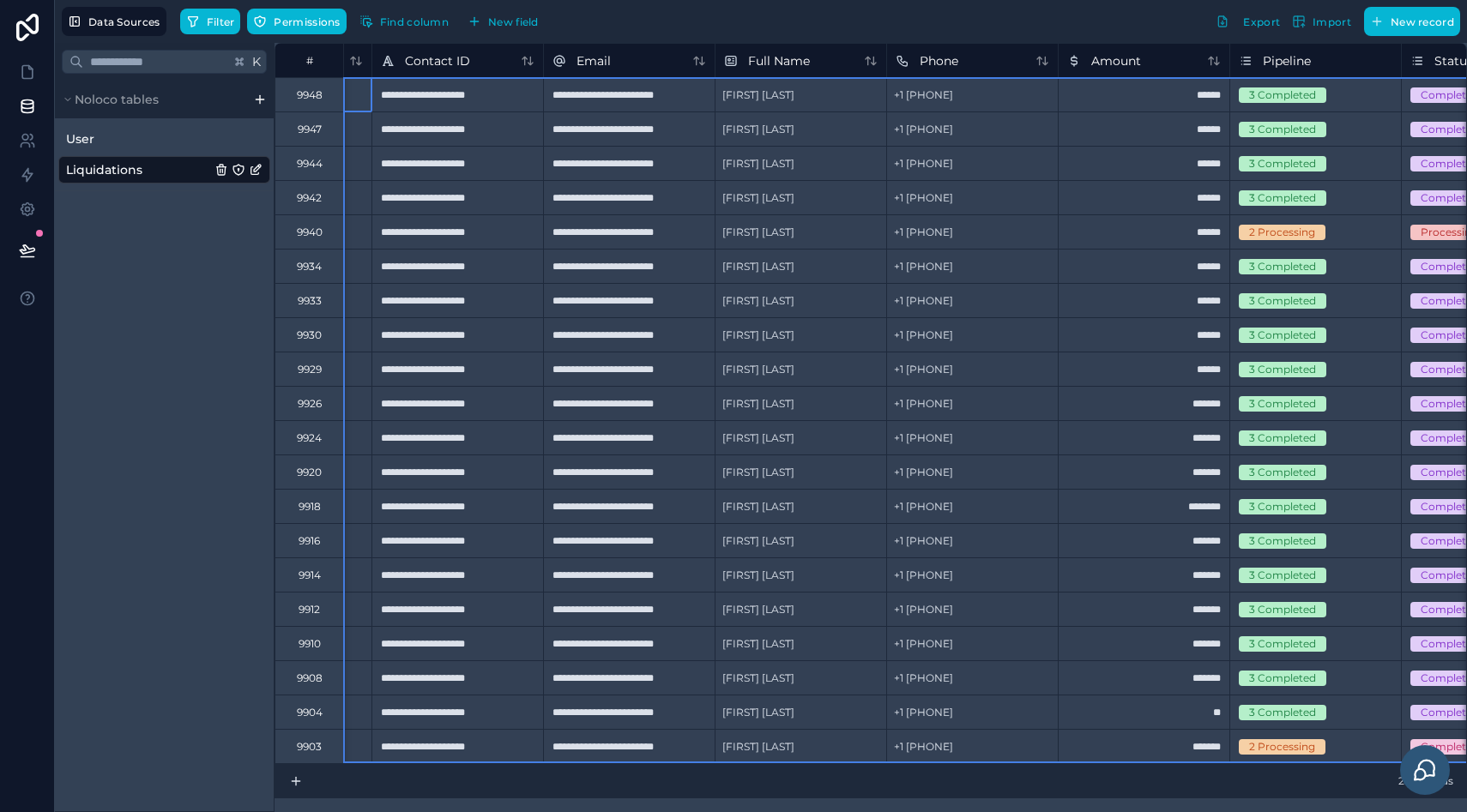 drag, startPoint x: 322, startPoint y: 96, endPoint x: 315, endPoint y: 795, distance: 699.03505 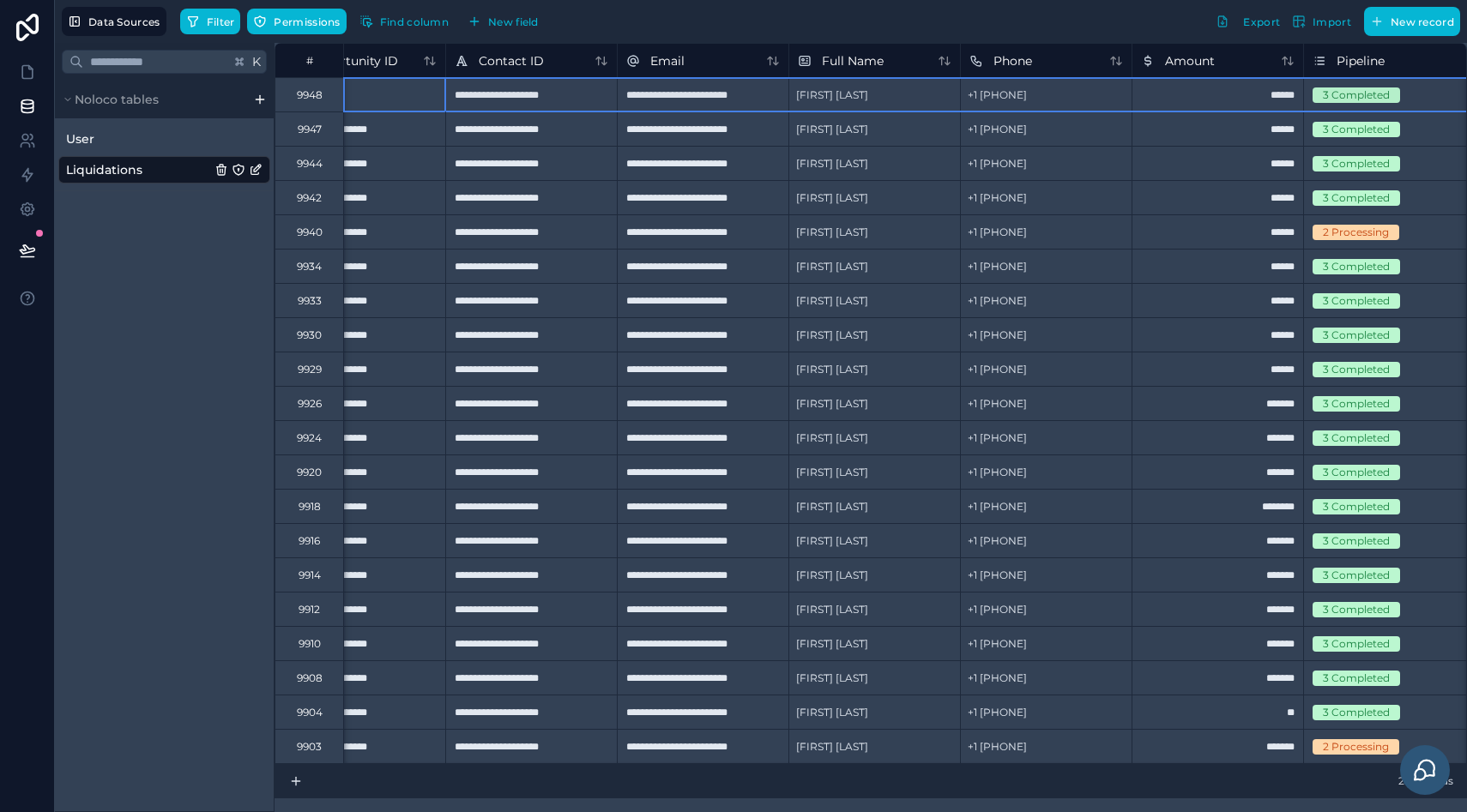 click on "9947" at bounding box center [309, 129] 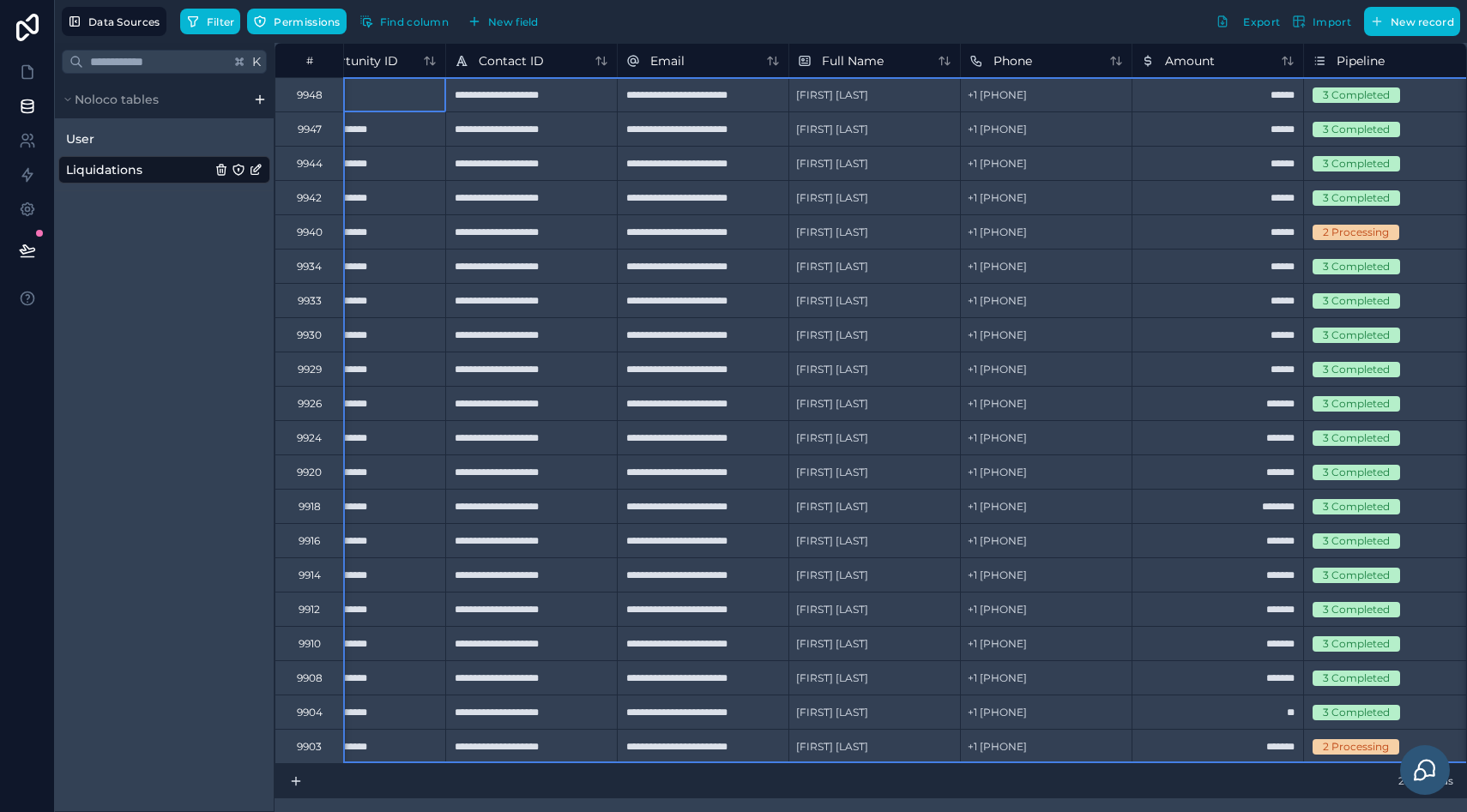 drag, startPoint x: 313, startPoint y: 96, endPoint x: 326, endPoint y: 759, distance: 663.1274 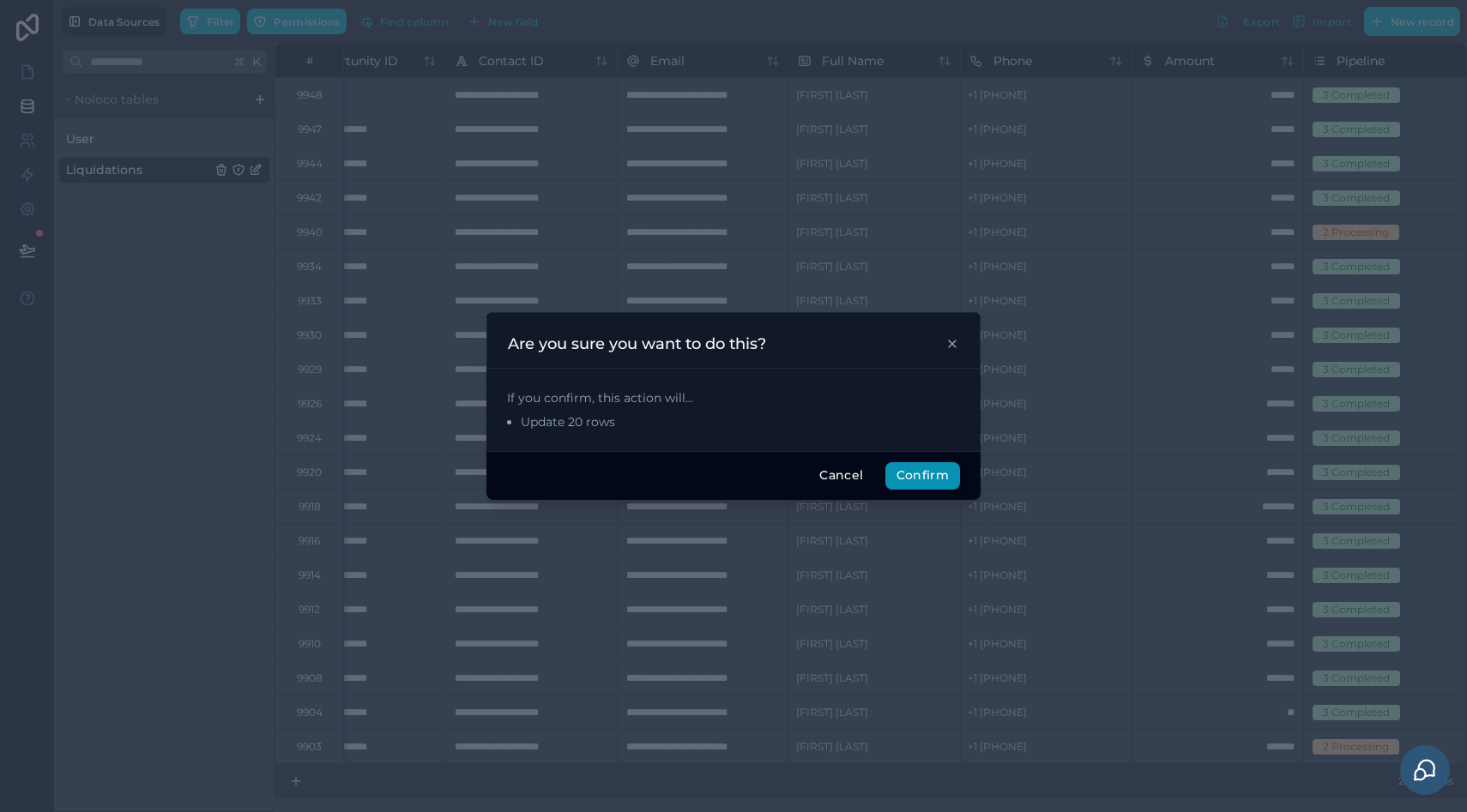 click on "Confirm" at bounding box center [922, 476] 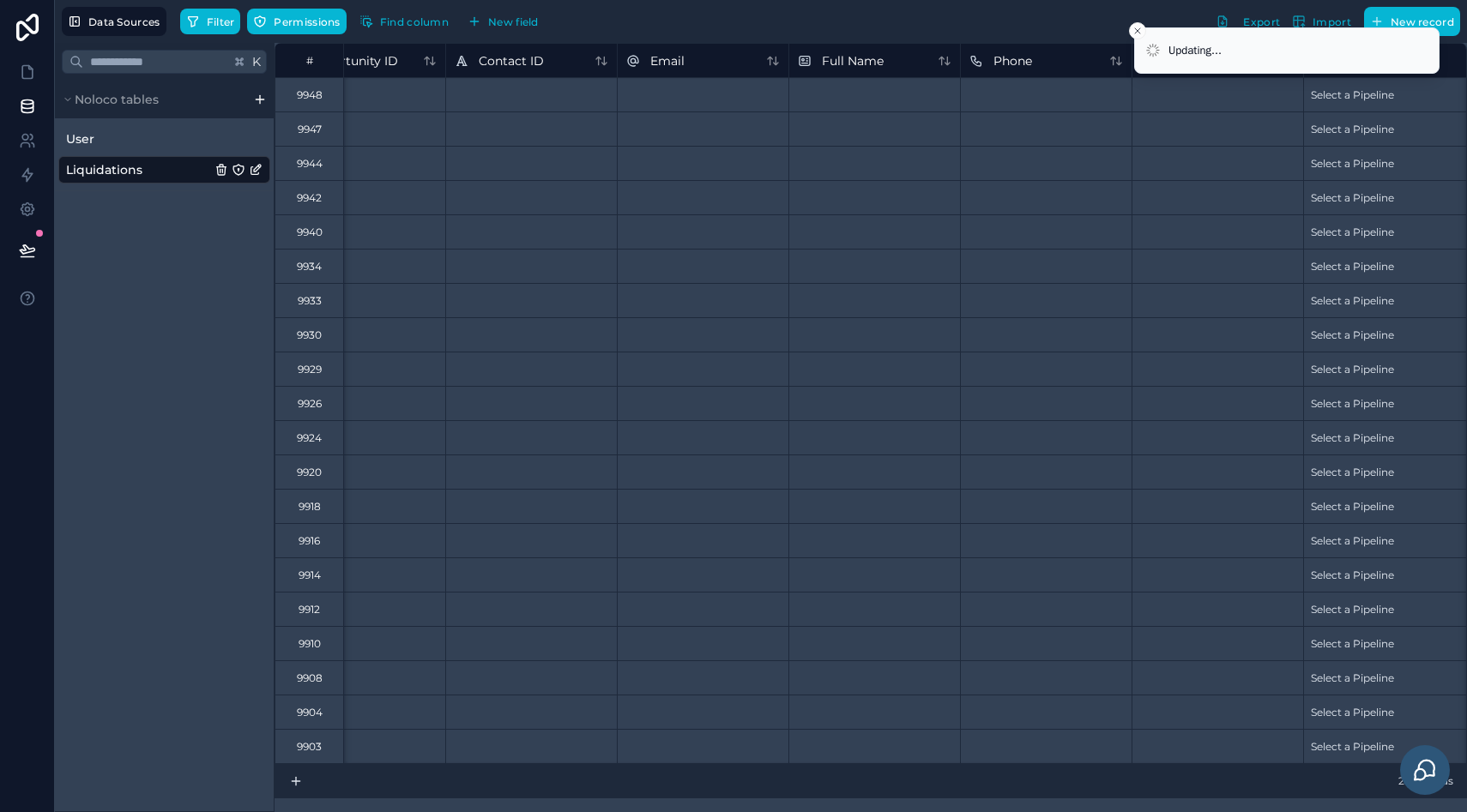 scroll, scrollTop: 0, scrollLeft: 0, axis: both 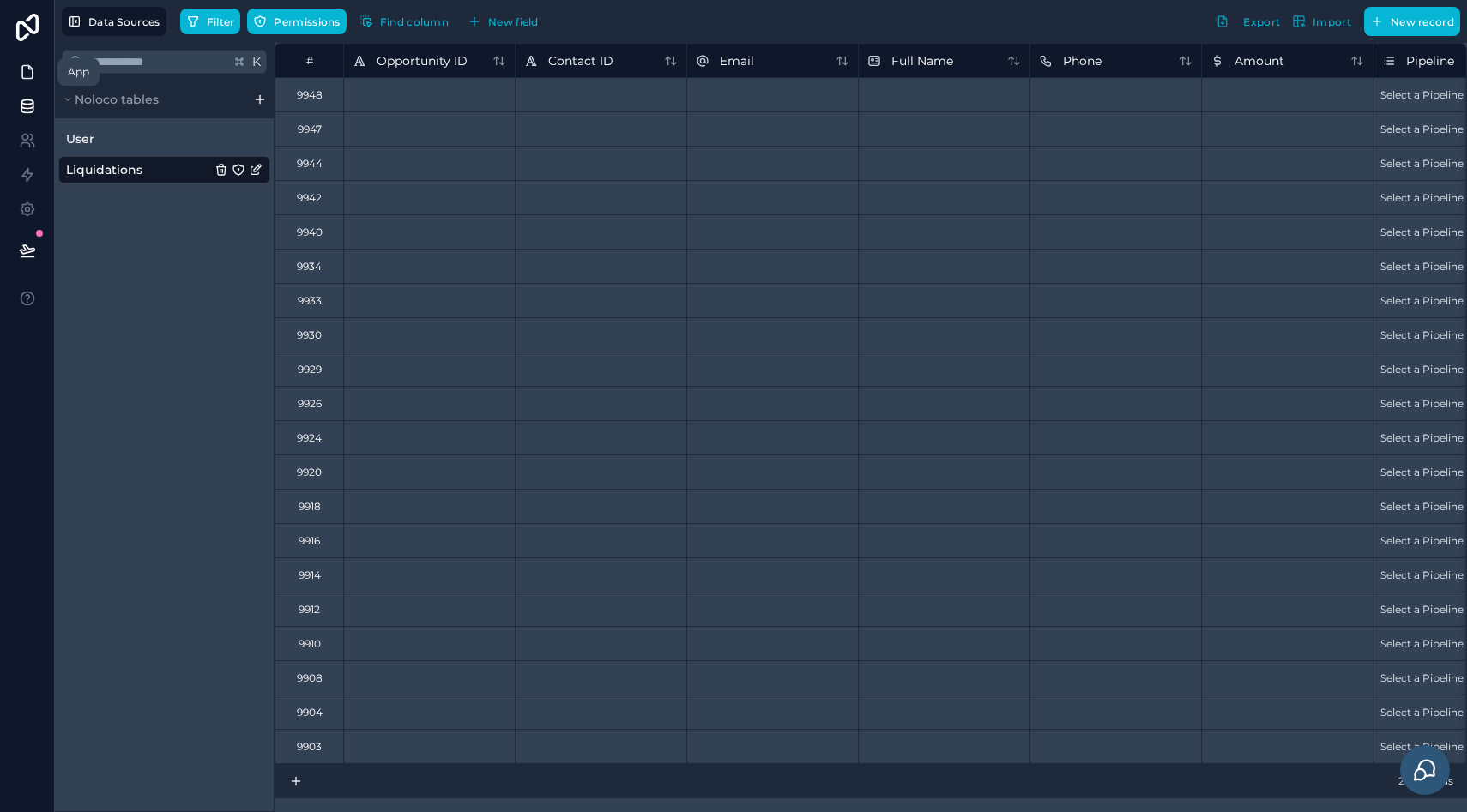 click at bounding box center (27, 72) 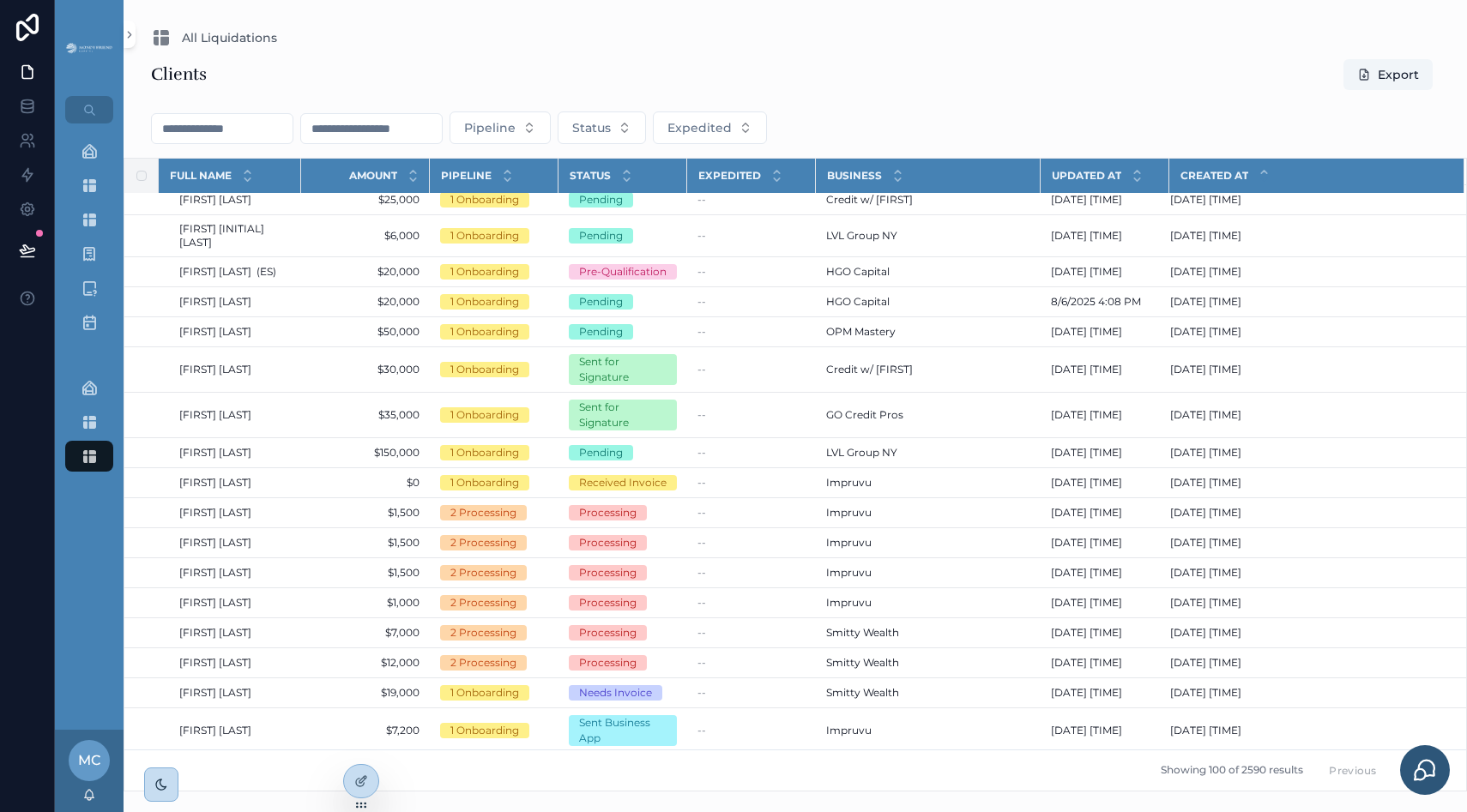 scroll, scrollTop: 0, scrollLeft: 0, axis: both 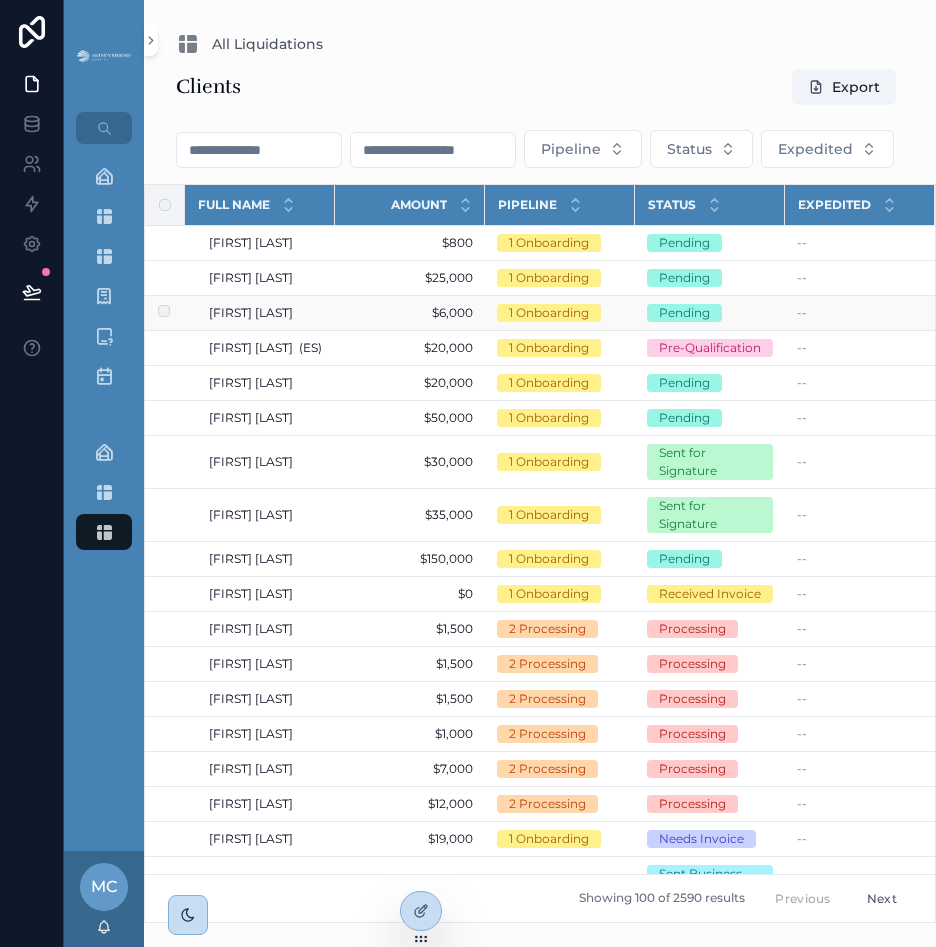 click on "1 Onboarding" at bounding box center (549, 313) 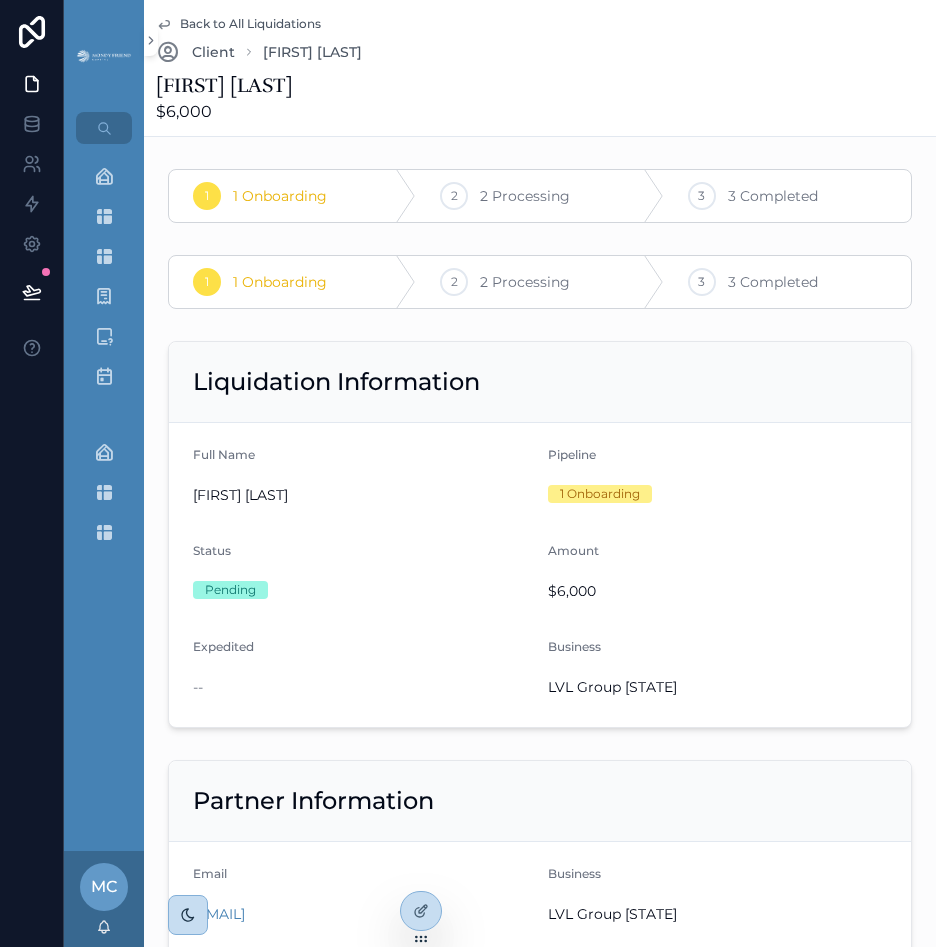 click on "Back to All Liquidations Client [FIRST] [LAST]  [FIRST] [LAST] [PRICE]" at bounding box center (540, 68) 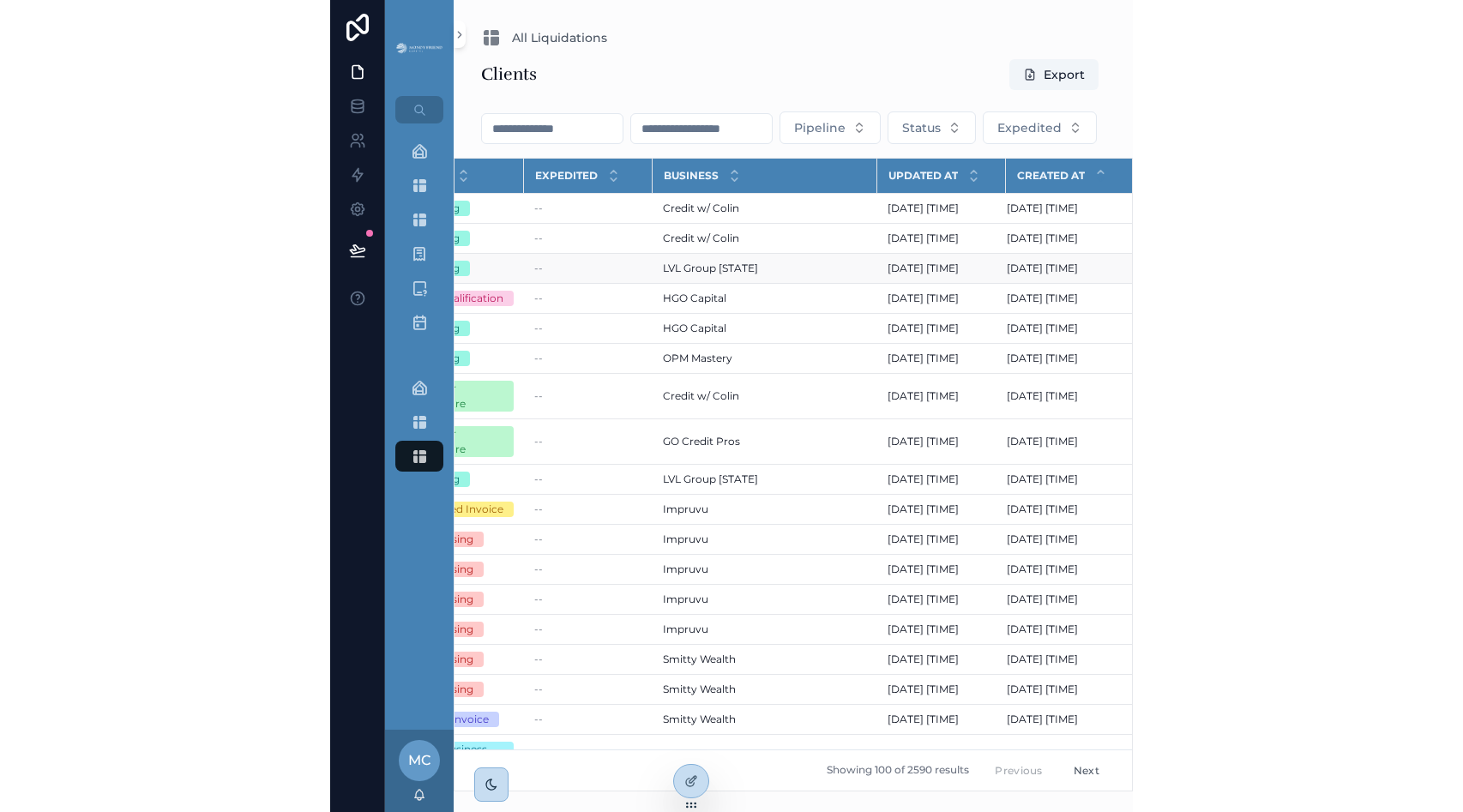 scroll, scrollTop: 0, scrollLeft: 0, axis: both 